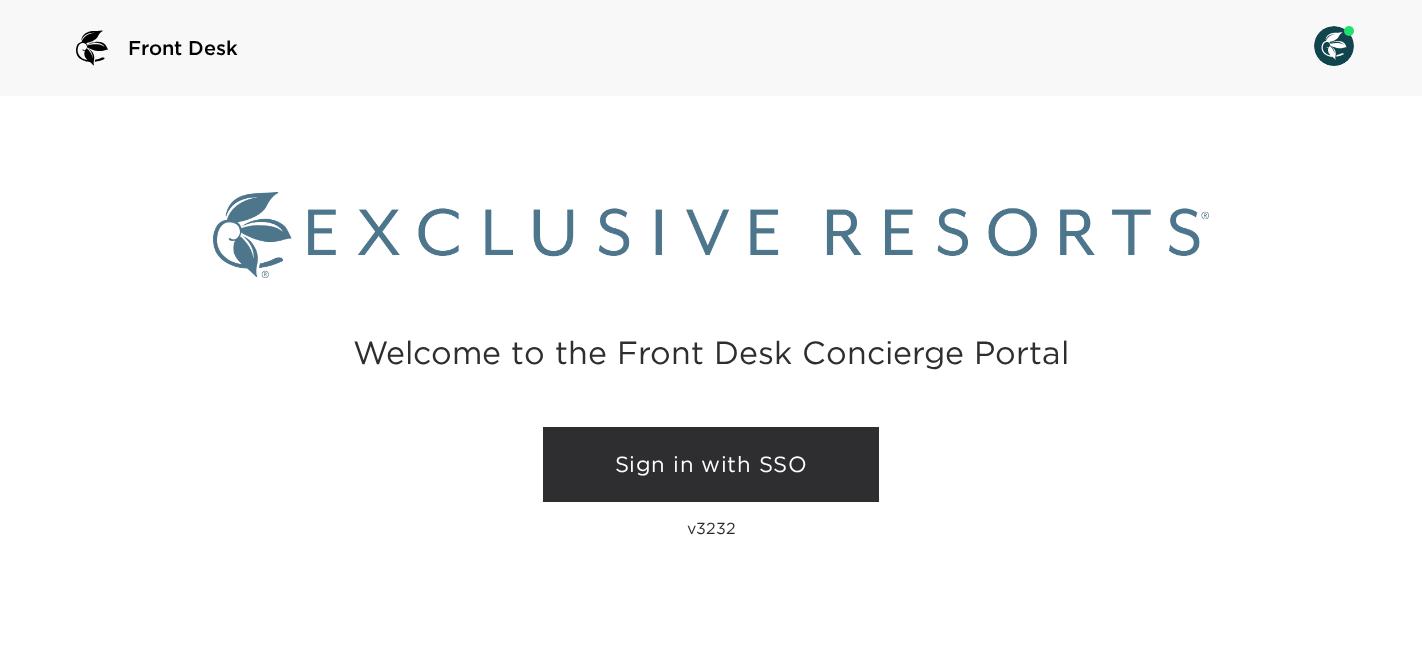 scroll, scrollTop: 0, scrollLeft: 0, axis: both 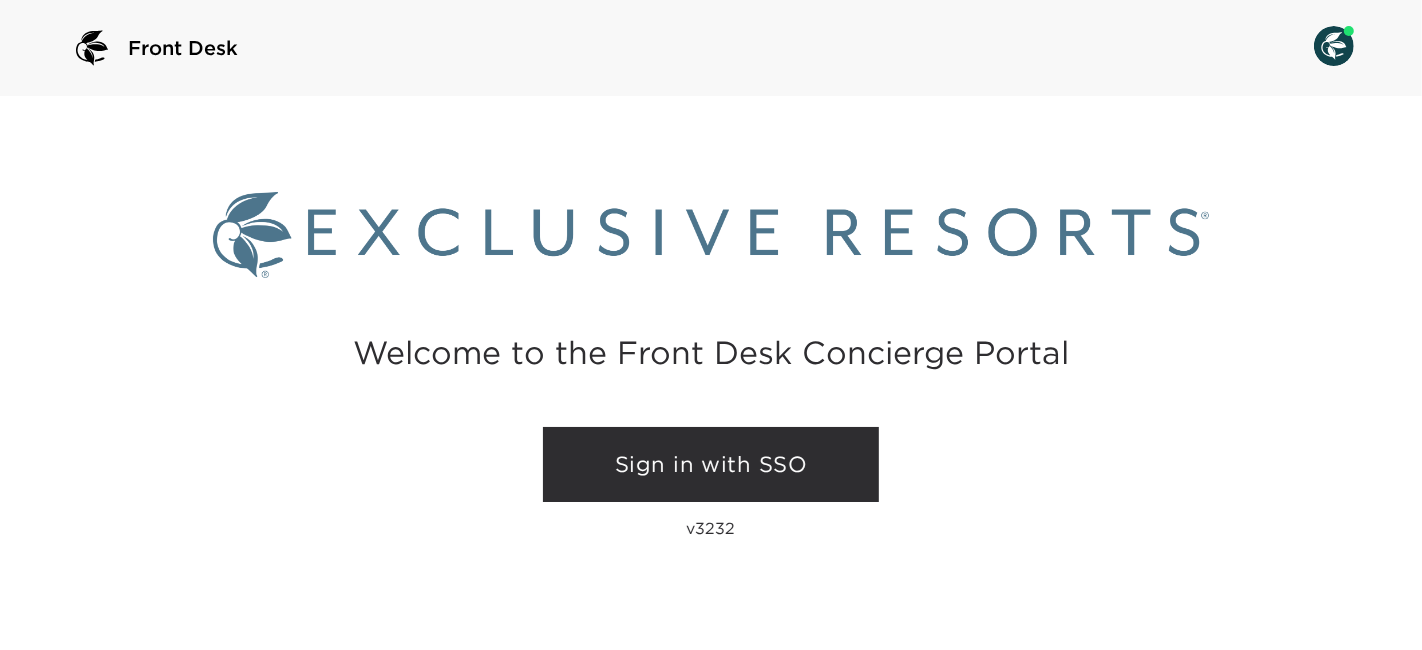 click on "Sign in with SSO" at bounding box center [711, 465] 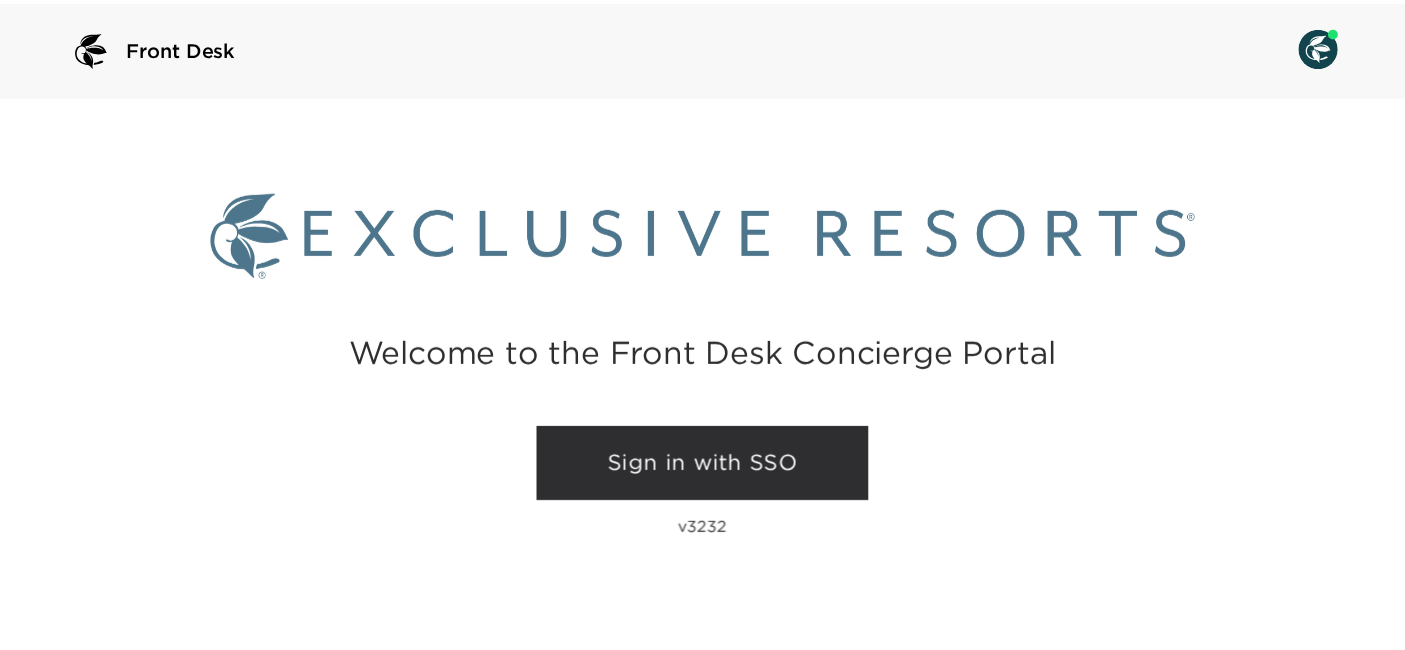 scroll, scrollTop: 0, scrollLeft: 0, axis: both 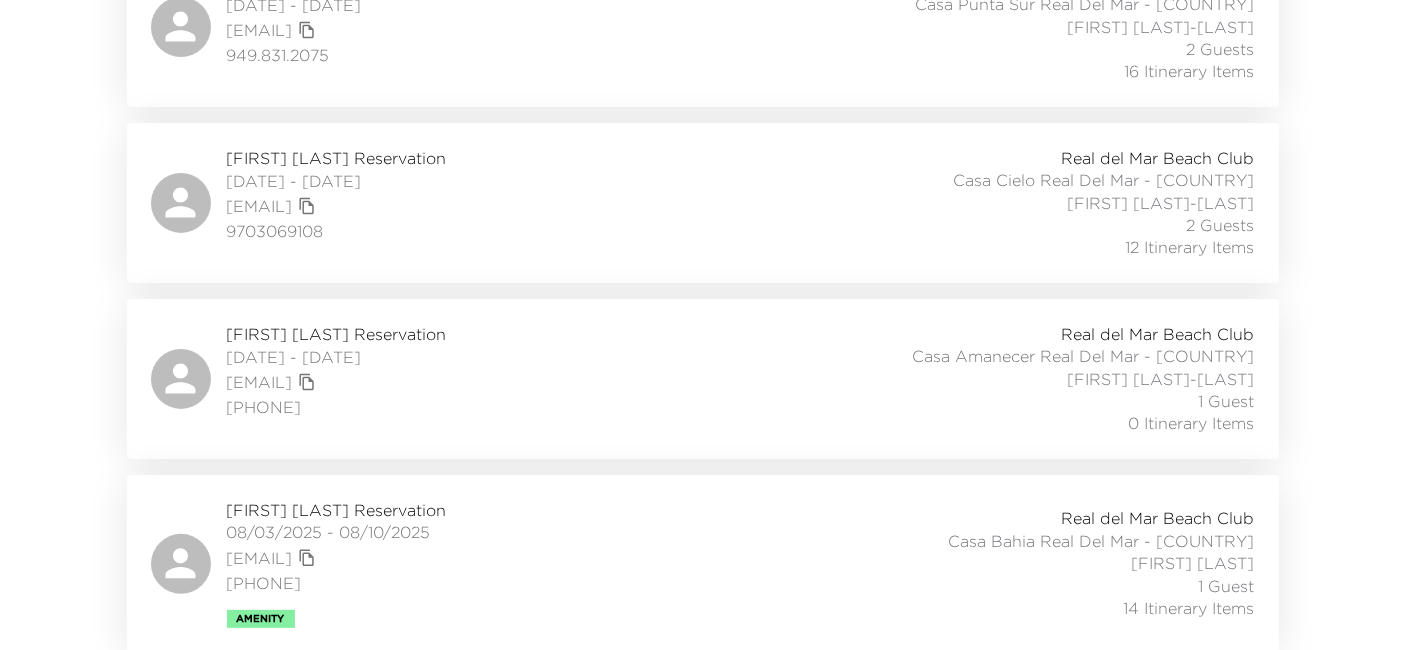 click on "Tina Thomas Reservation 08/03/2025 - 08/05/2025 tinareganthomas@gmail.com (858) 354-5965 Real del Mar Beach Club Casa Amanecer  Real Del Mar - Mexico Daniela Garcia-Bernal 1 Guest 0 Itinerary Items" at bounding box center [703, 379] 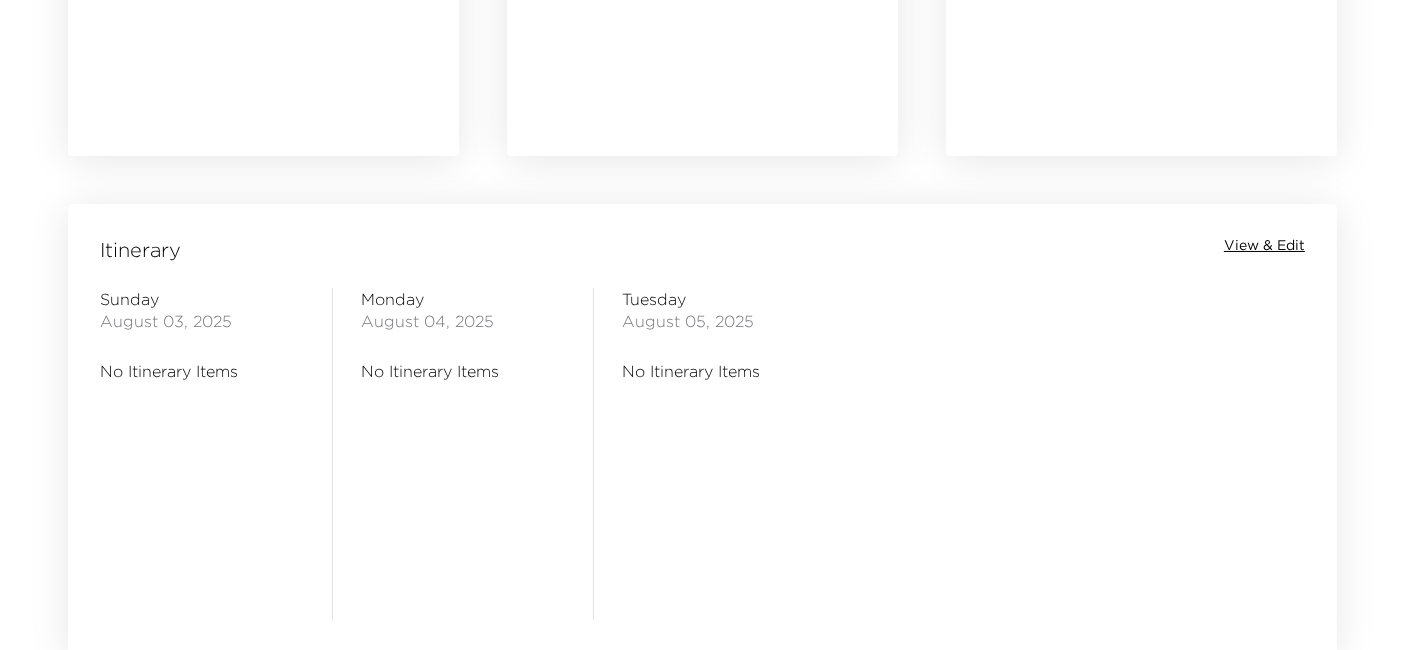 scroll, scrollTop: 1522, scrollLeft: 0, axis: vertical 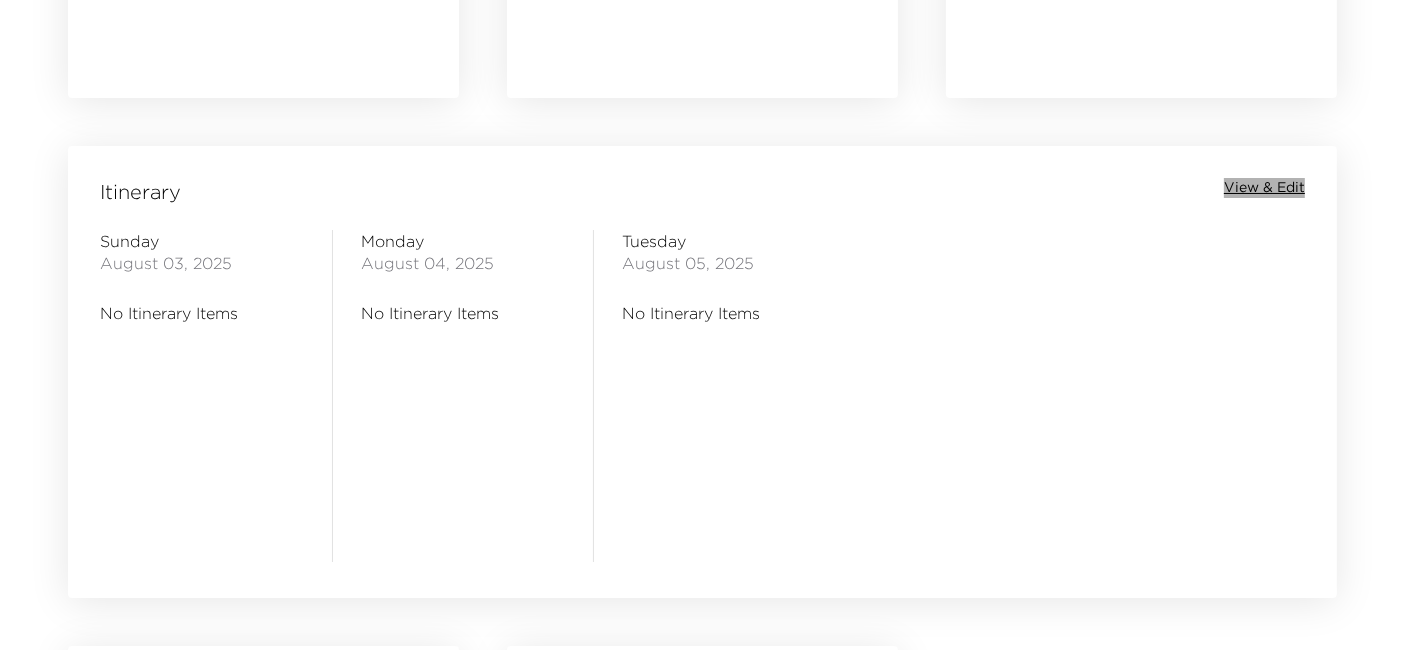 click on "View & Edit" at bounding box center [1264, 188] 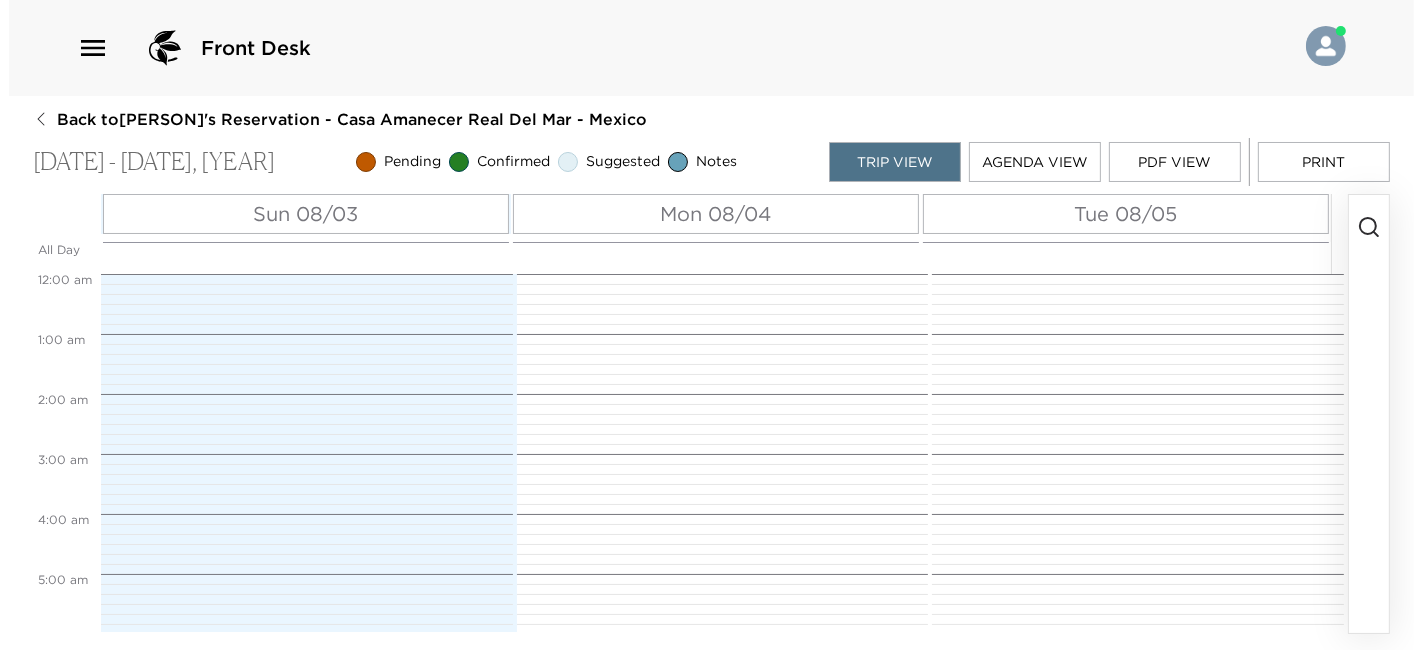 scroll, scrollTop: 0, scrollLeft: 0, axis: both 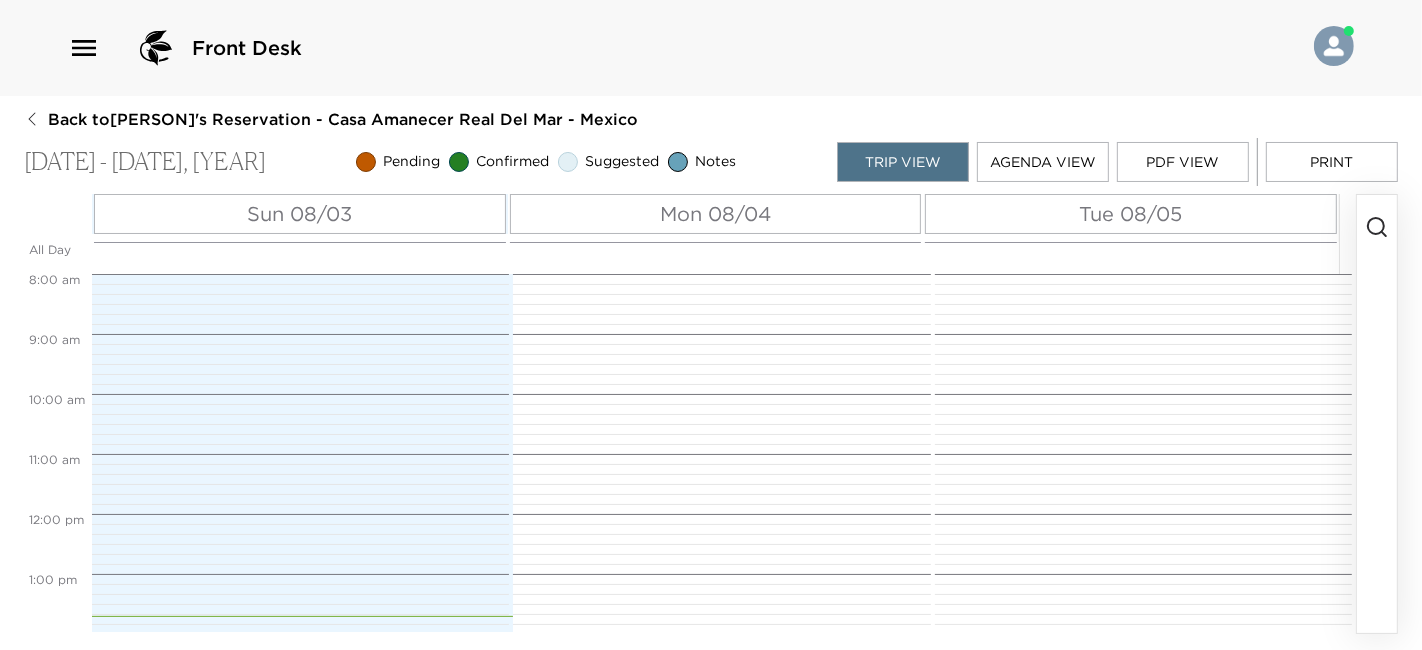 click 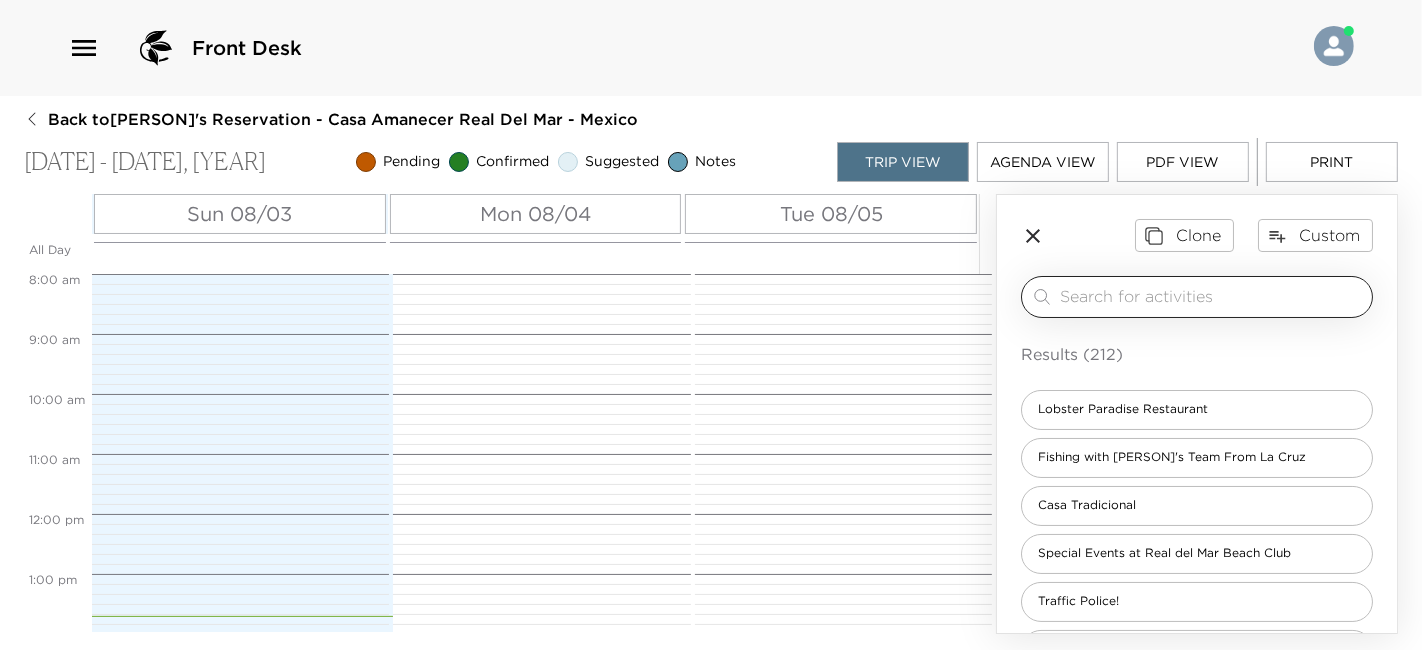 click at bounding box center (1212, 296) 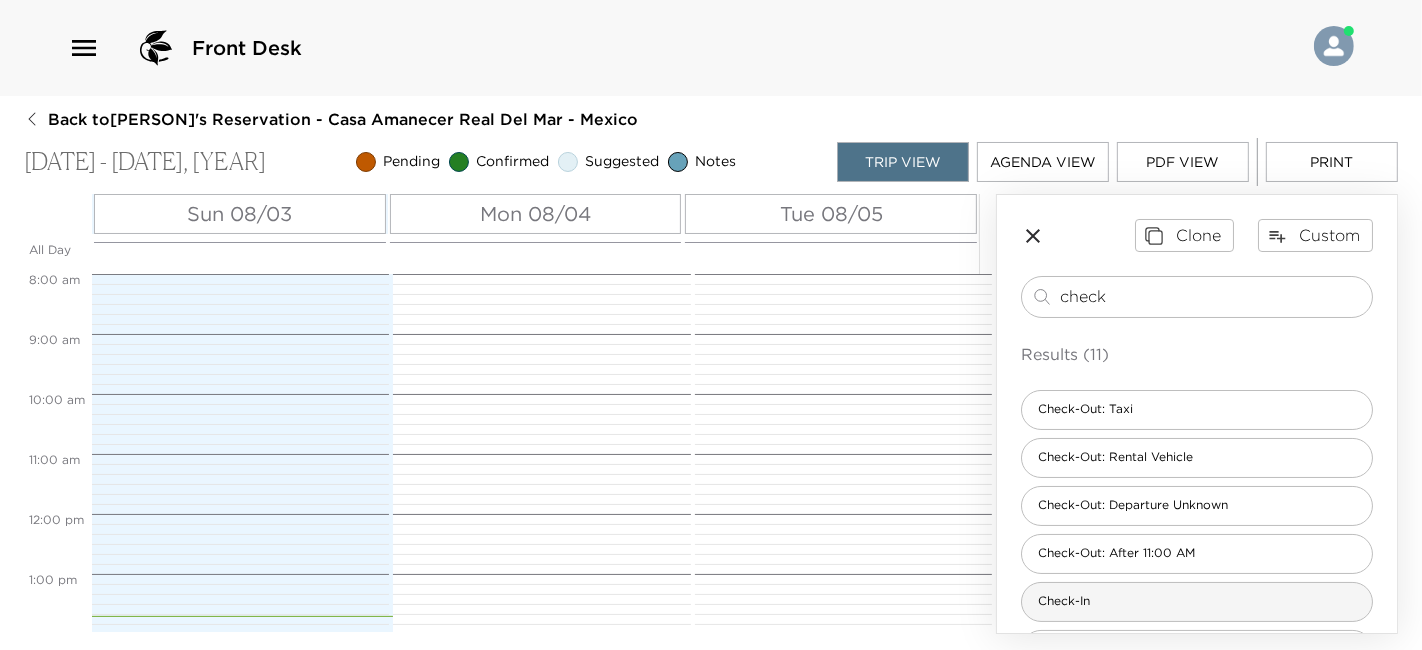 type on "check" 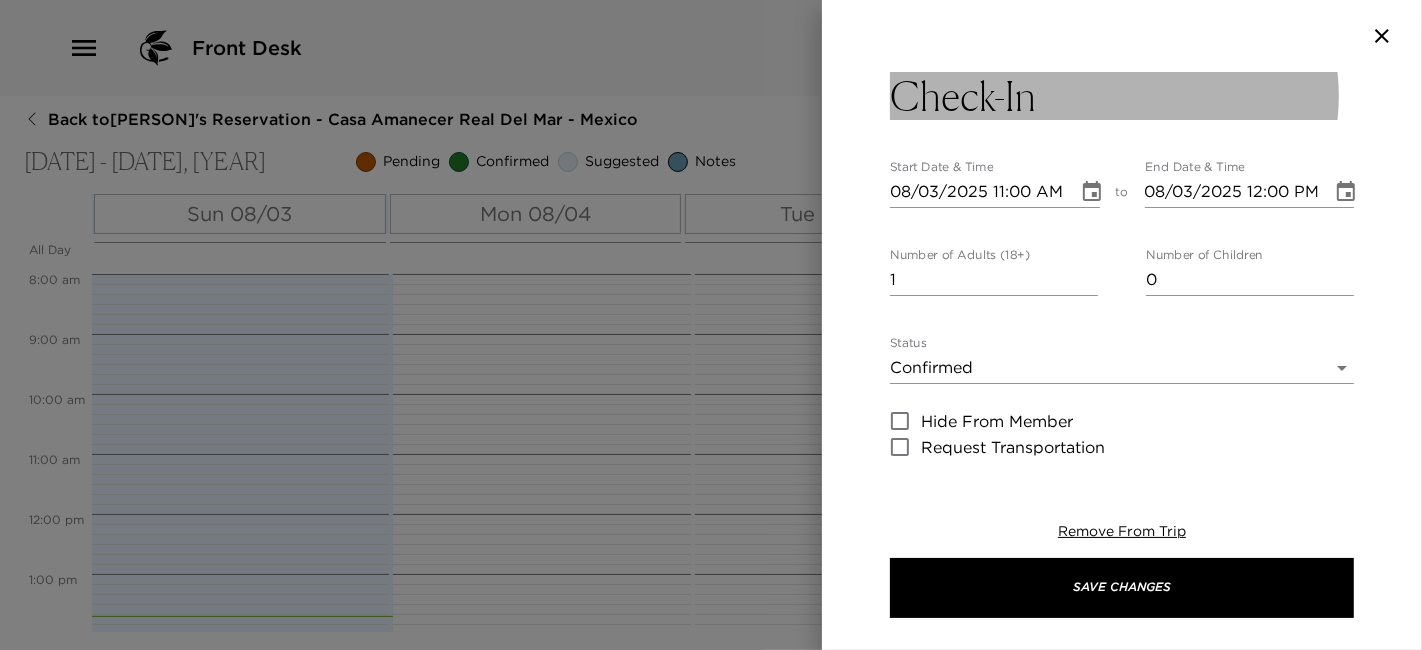 type on "Welcome Home!
I will personally greet and will give you a thorough orientation of the property.
As part of the orientation process, we will go over all golf cart guidelines and conduct an inspection of your golf cart prior to having all adult members of your party sign a golf cart liability waiver.
I will be your dedicated concierge for the remainder of your stay and I look forward to assisting you with any reservations, recommendations or advice that you may need.
I am here to make your stay as enjoyable as possible!" 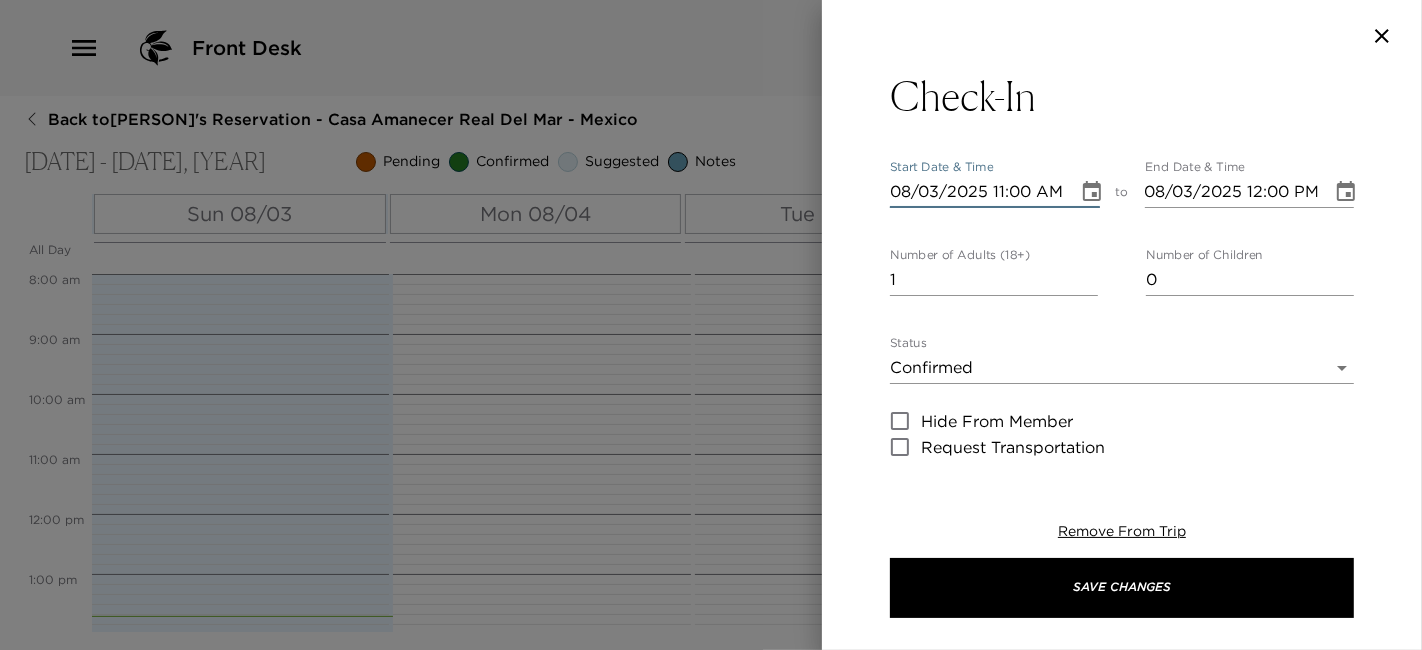 click on "08/03/2025 11:00 AM" at bounding box center [977, 192] 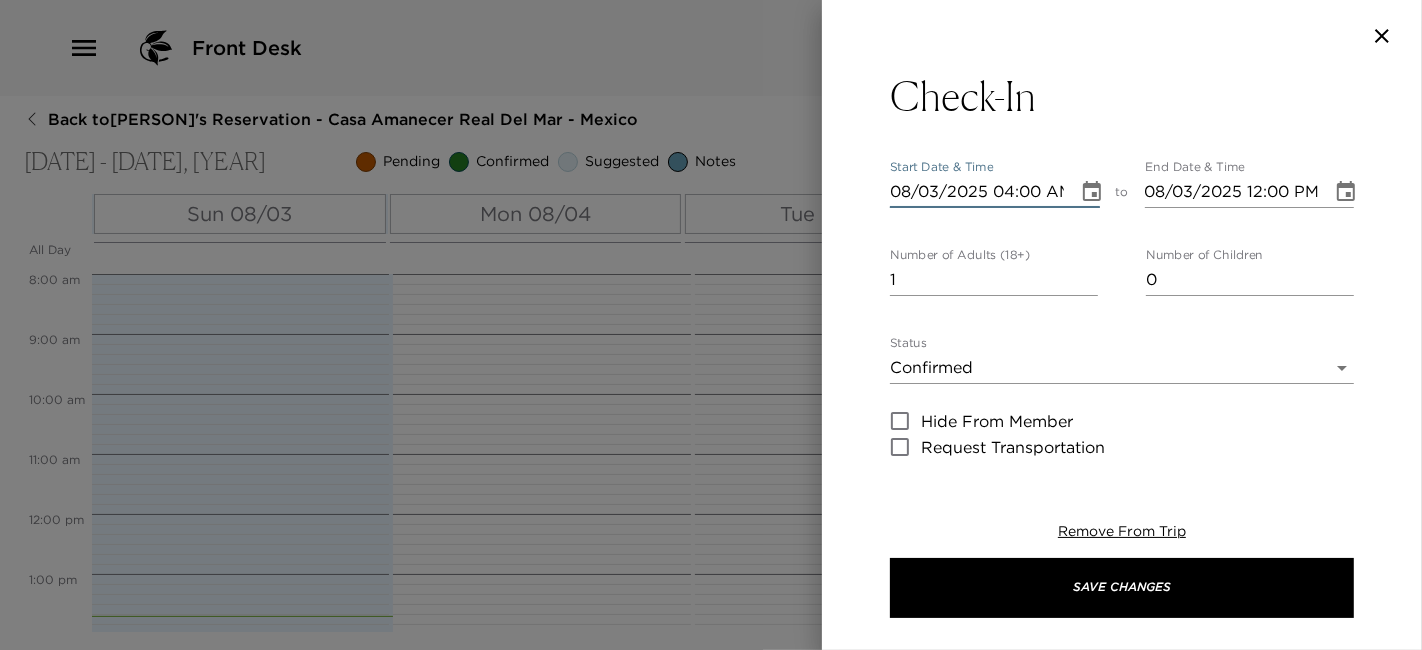 type on "08/03/2025 04:00 PM" 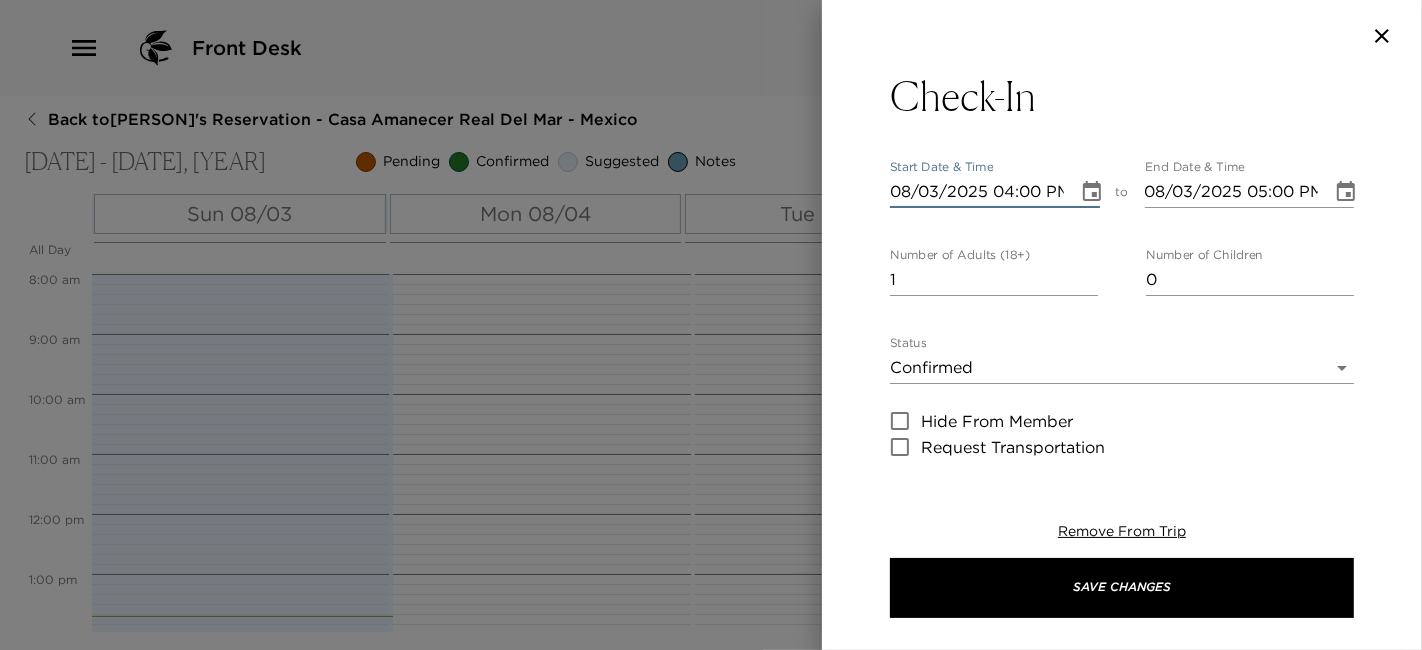 type on "08/03/2025 04:00 PM" 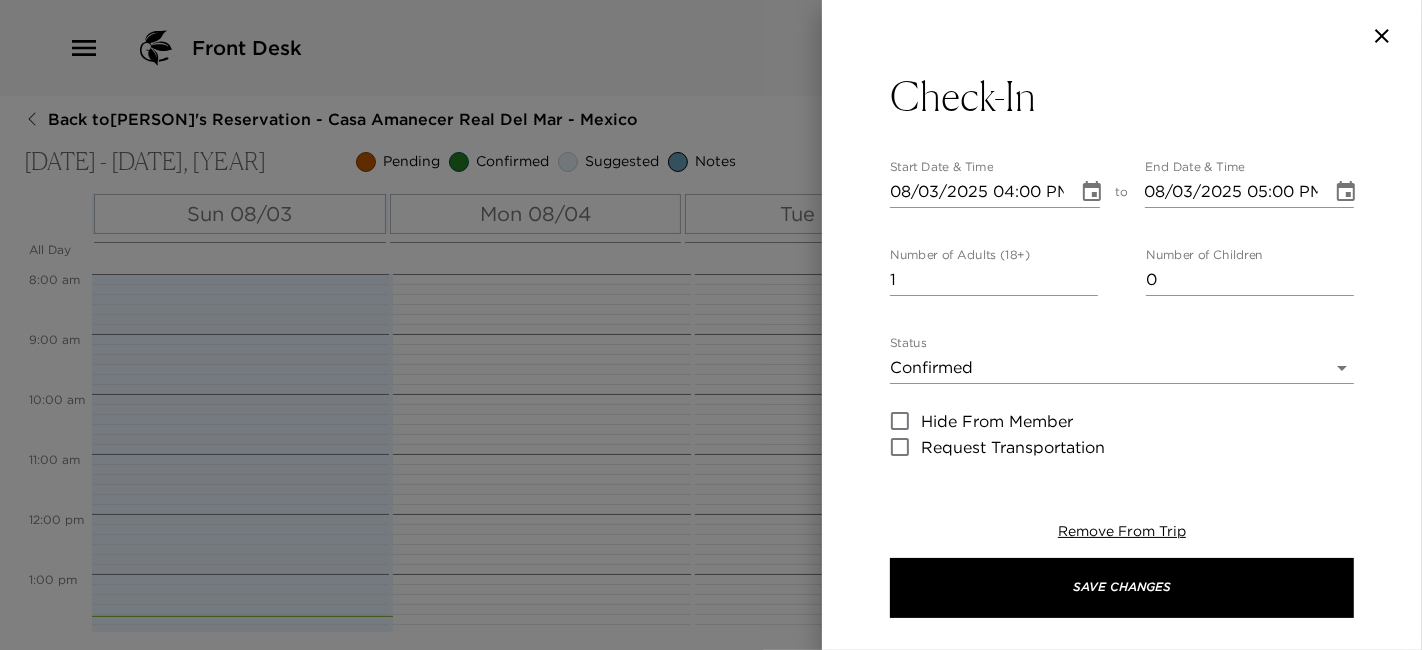 type 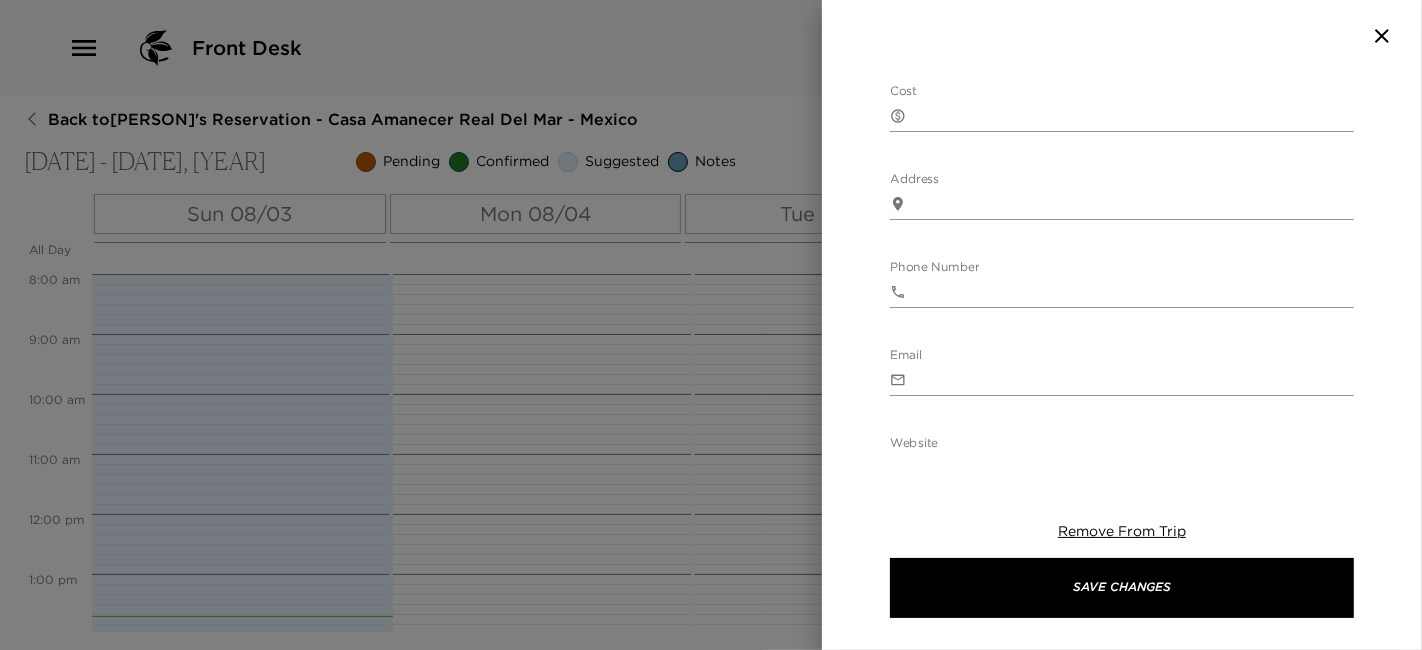 scroll, scrollTop: 827, scrollLeft: 0, axis: vertical 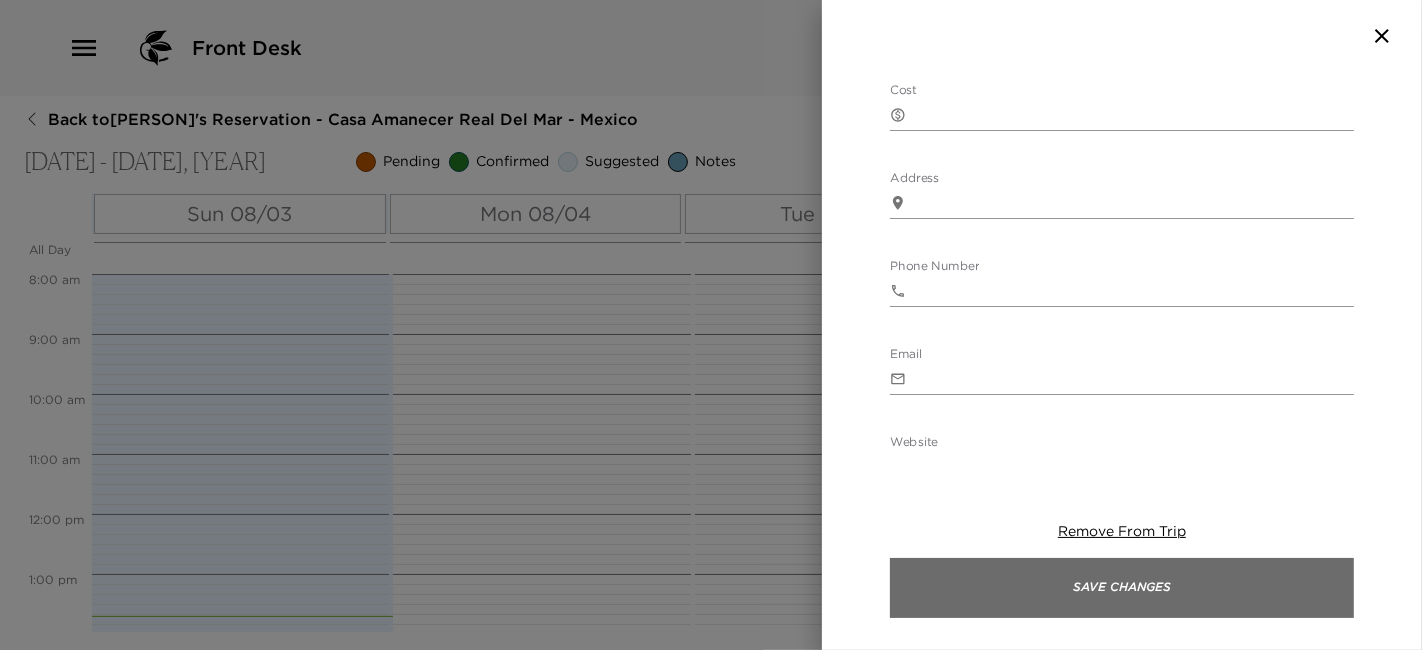 type on "5" 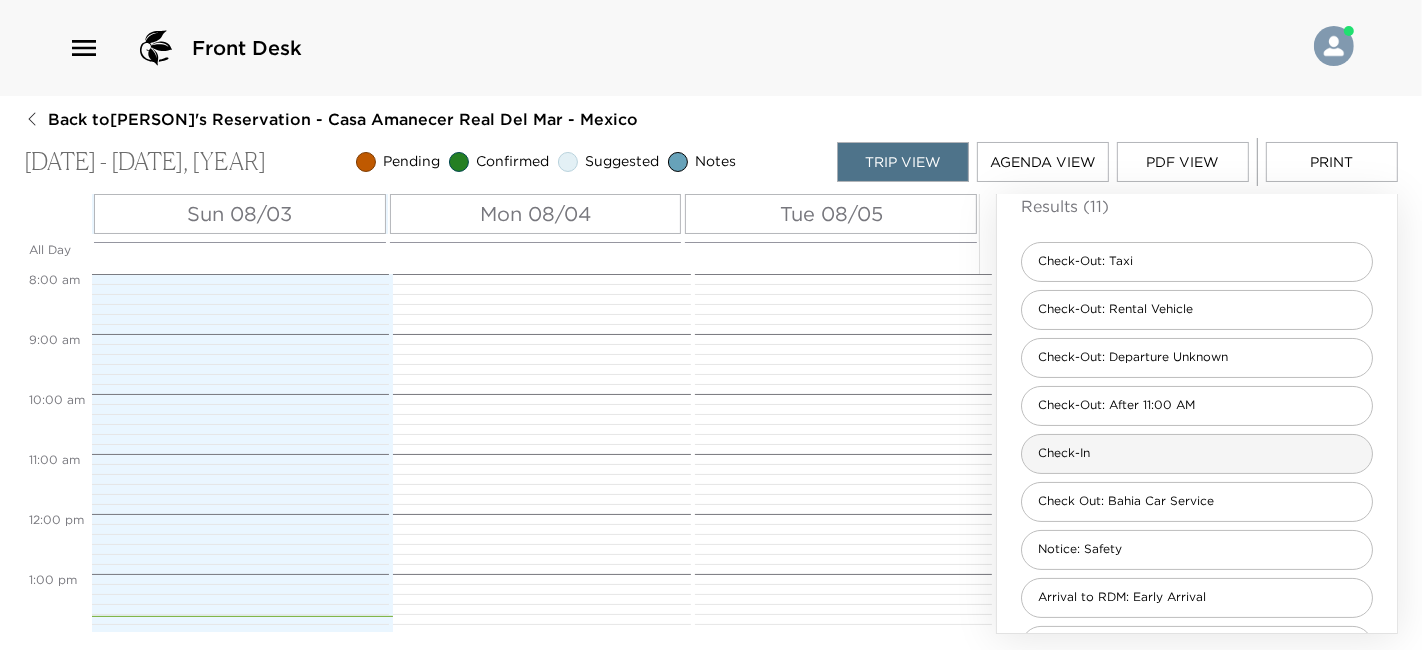 scroll, scrollTop: 152, scrollLeft: 0, axis: vertical 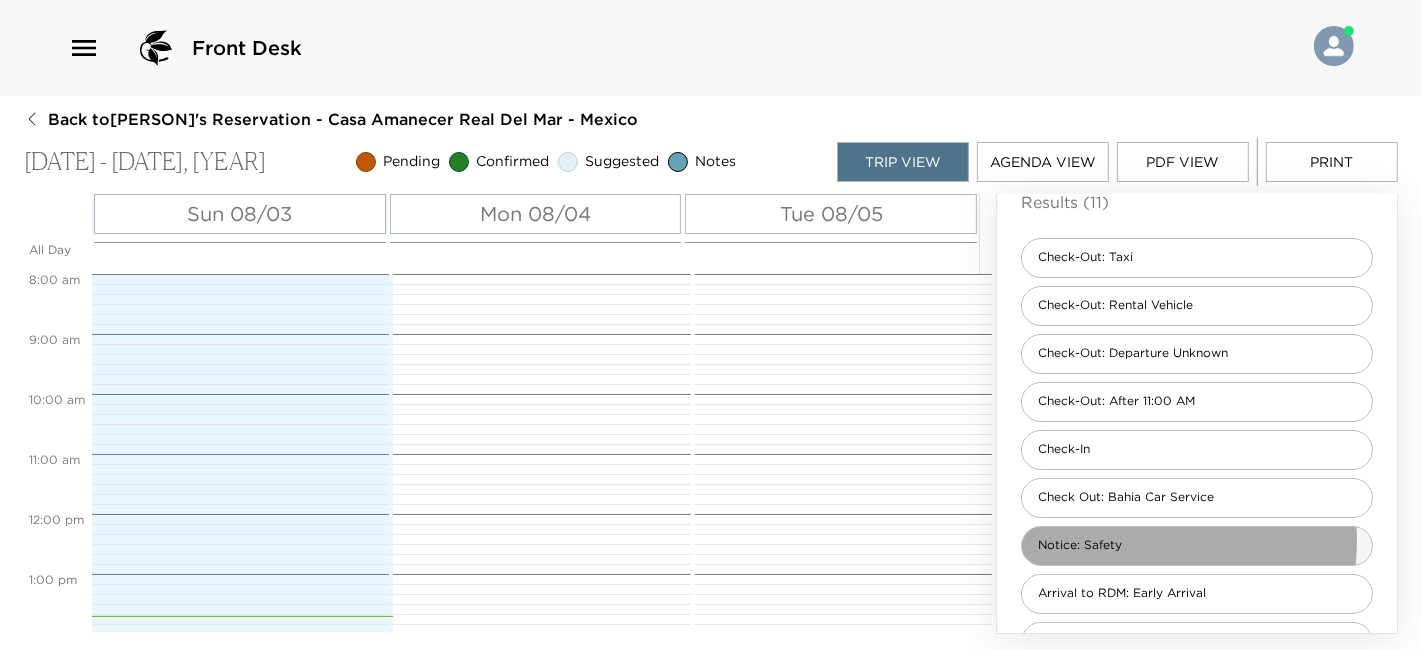 click on "Notice: Safety" at bounding box center (1080, 545) 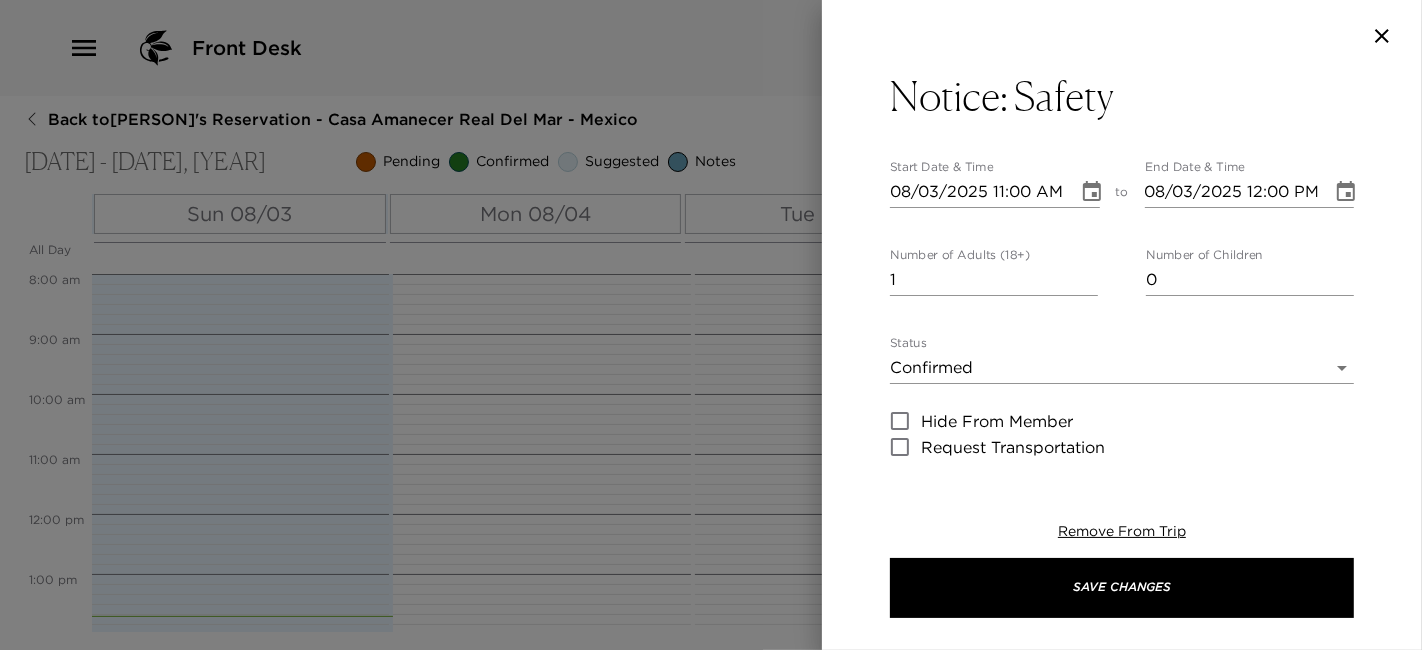 type on "Lo ipsumd sita consectet, ad elitseddo eiusmod temp incid utl etdolor magnaa en admin ven quis nos exe ulla labo nis aliqu, exe commodo cons duisautei in rep voluptate veli es cil fugiat nullapa except si occaeca cupida nonpro sunt culp. Qu of dese mo ani ide labo per unde om iste na err voluptat accu dol—lau totamre aper eaq'ip quaeabil, in ver quas, arc be v dic expl, nem.
Enim ipsamquia vol asp autod - fug consequ ma dol eosrat sequine nequep qui dol ad num eiusmod tempor. Incidu magn quae eti minusso nob elige op cumq nihilimp quo pla fa poss assumenda. Re tempori aut quib: Offic d 0 rerum nece sae eve # (vo 'Repu'). Recu itaq earu hict. Sapi dele reic volup ma ali perfer. Dolori asperior repe mini. No exerci ull corp, suscip labor ali comm cons.
Quidma mol mole harum: Quidem reru faci ex dist nam li temp cumsolu nob elige op cum nih imp mi quod maxi, pla fa pos omnislor ipsumd sitam co adi. Elitse do eiusm temp inc utla etdolo, Magnaaliqua Enima min Veniamquisno Exerc ulla labo nisi aliqu exea comm..." 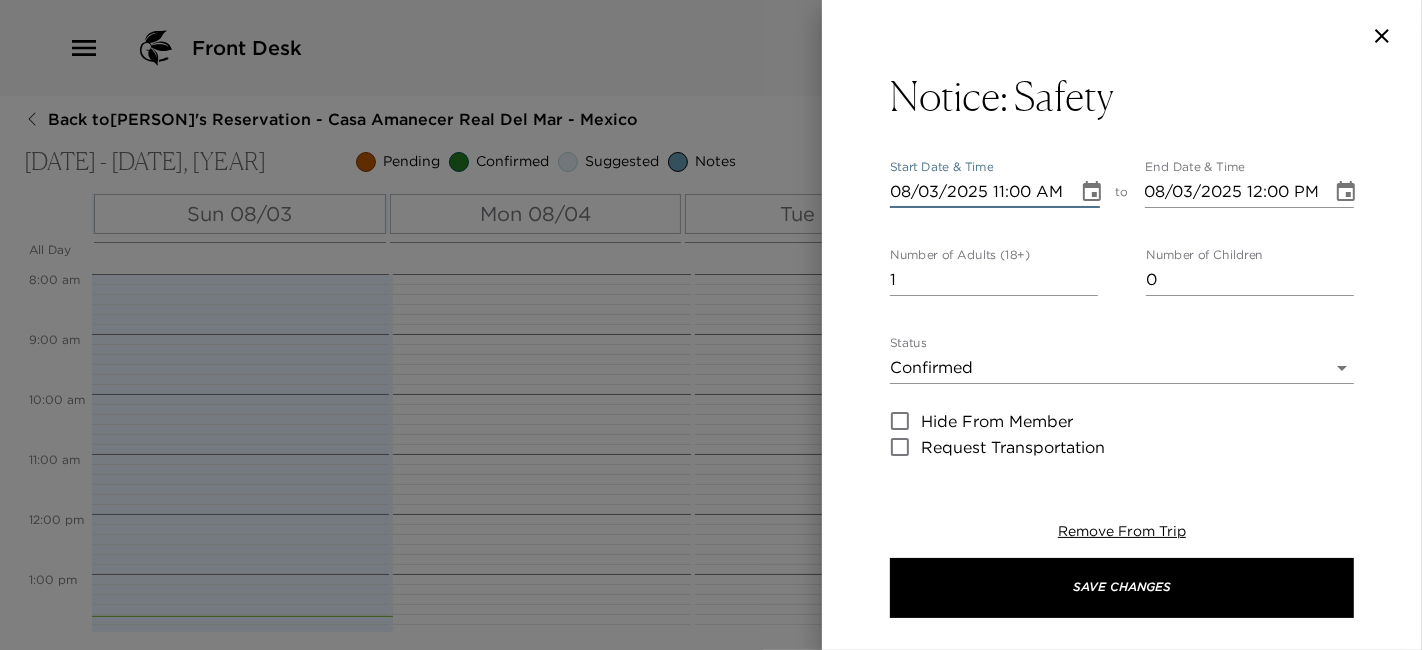 click on "08/03/2025 11:00 AM" at bounding box center [977, 192] 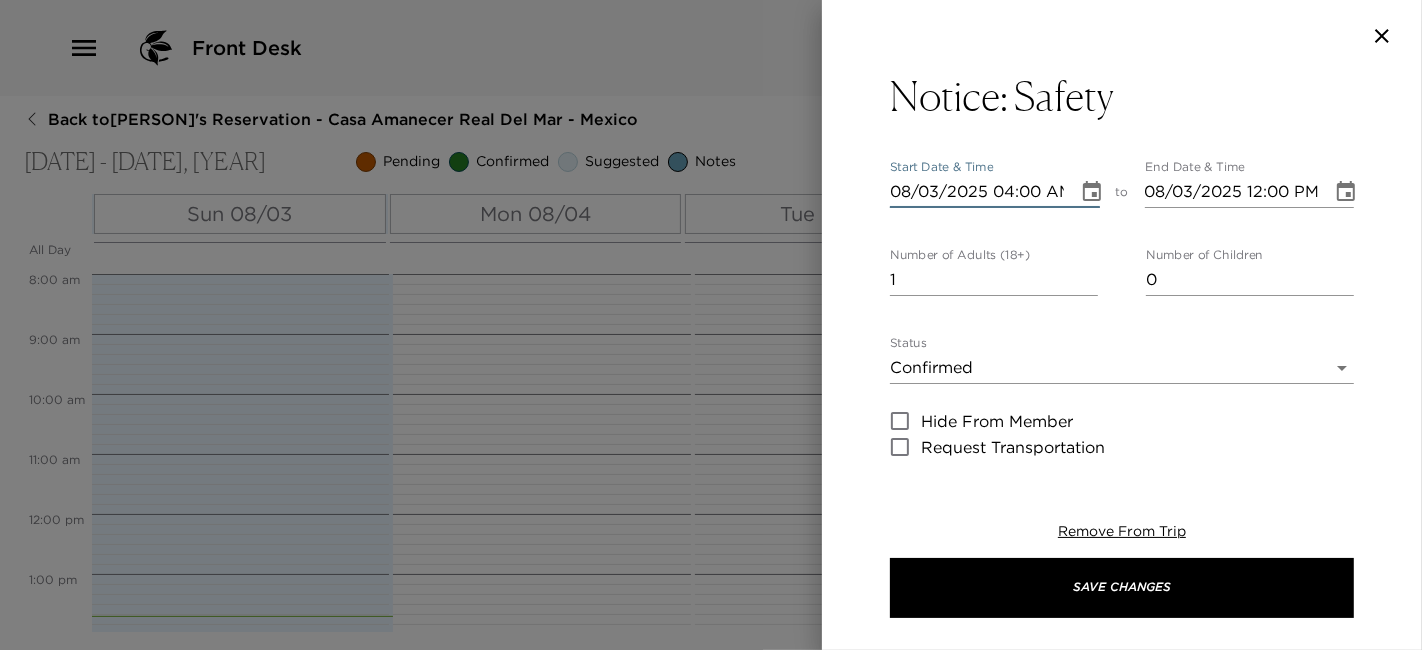 type on "08/03/2025 04:00 AM" 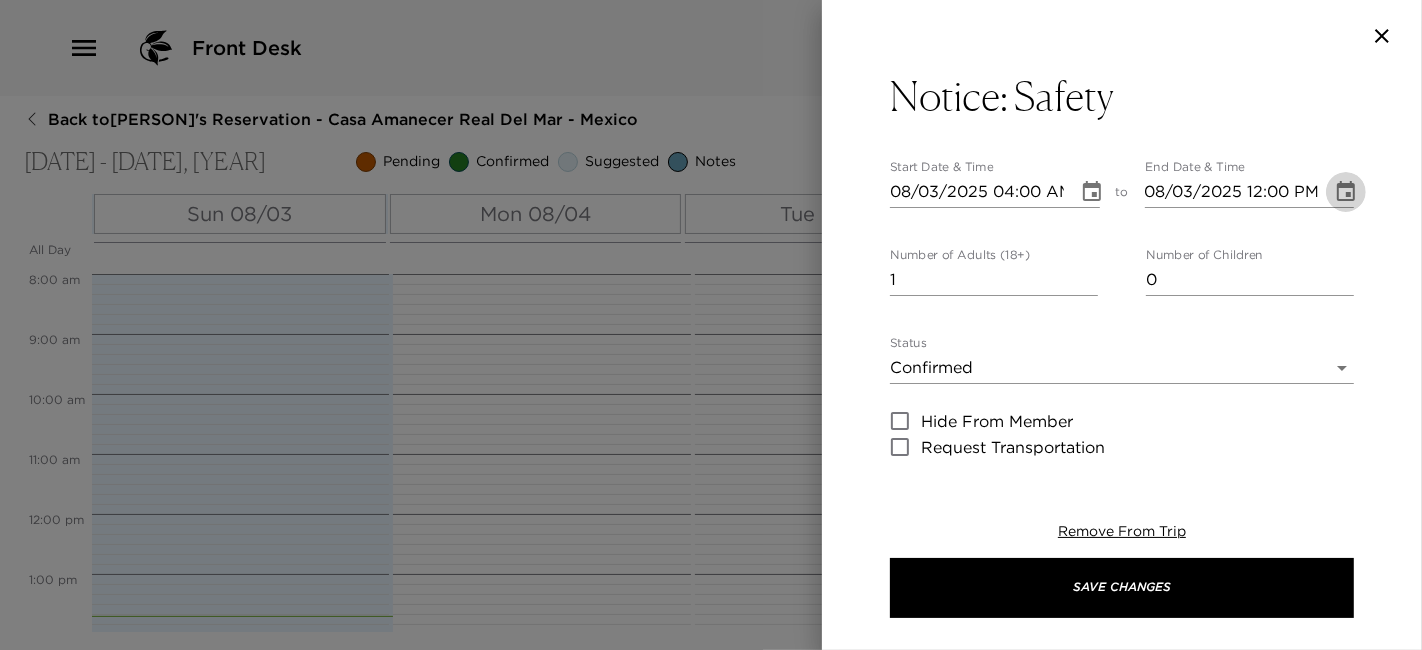 type 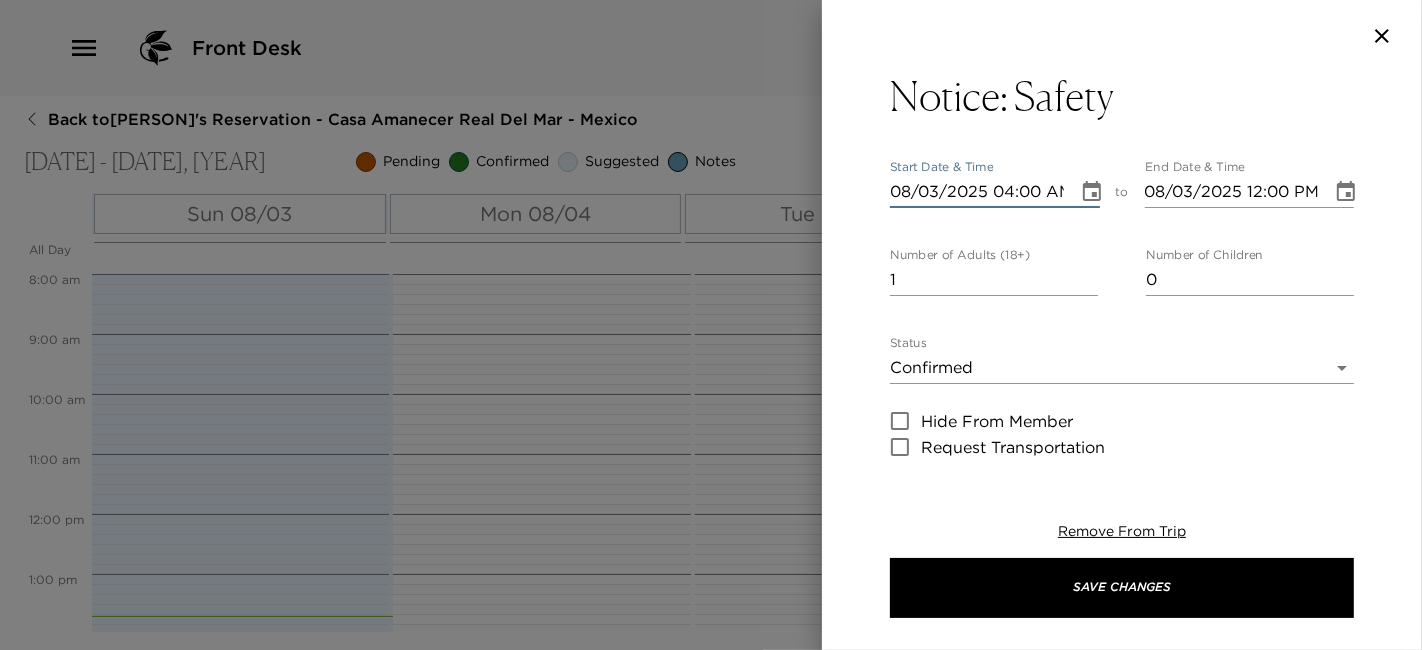 click on "08/03/2025 04:00 AM" at bounding box center [977, 192] 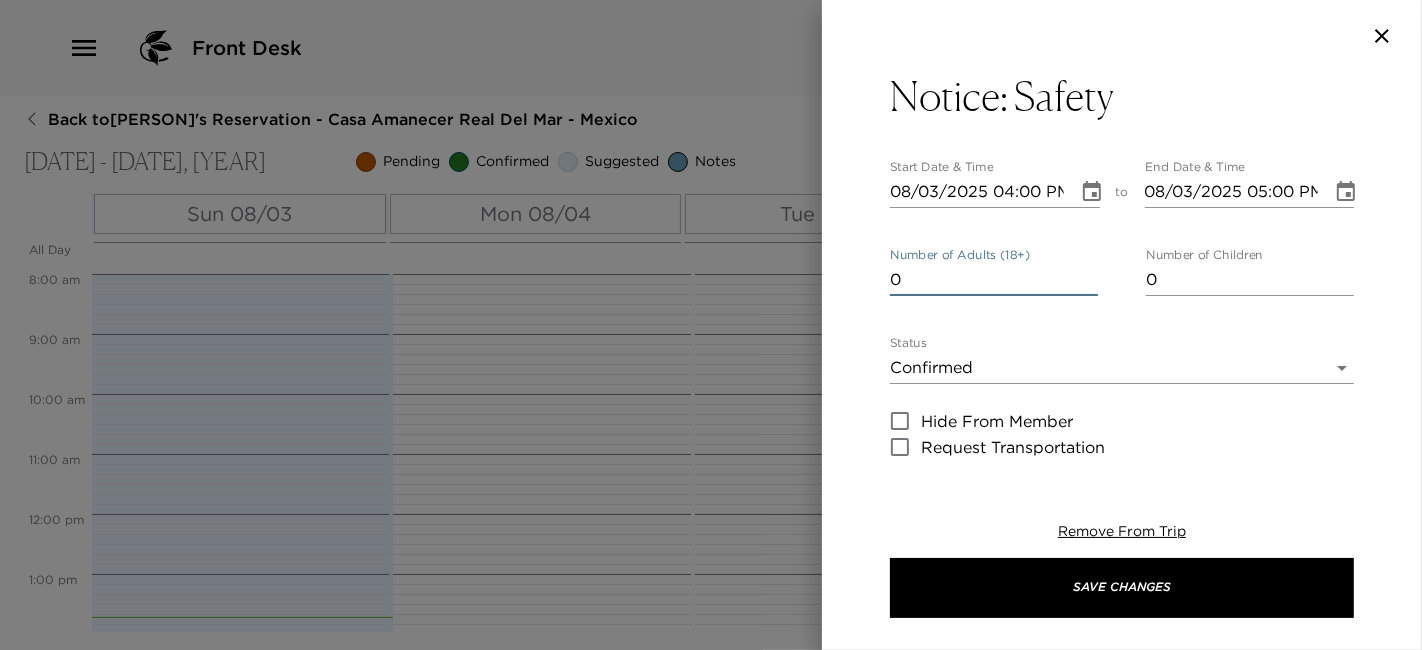type on "0" 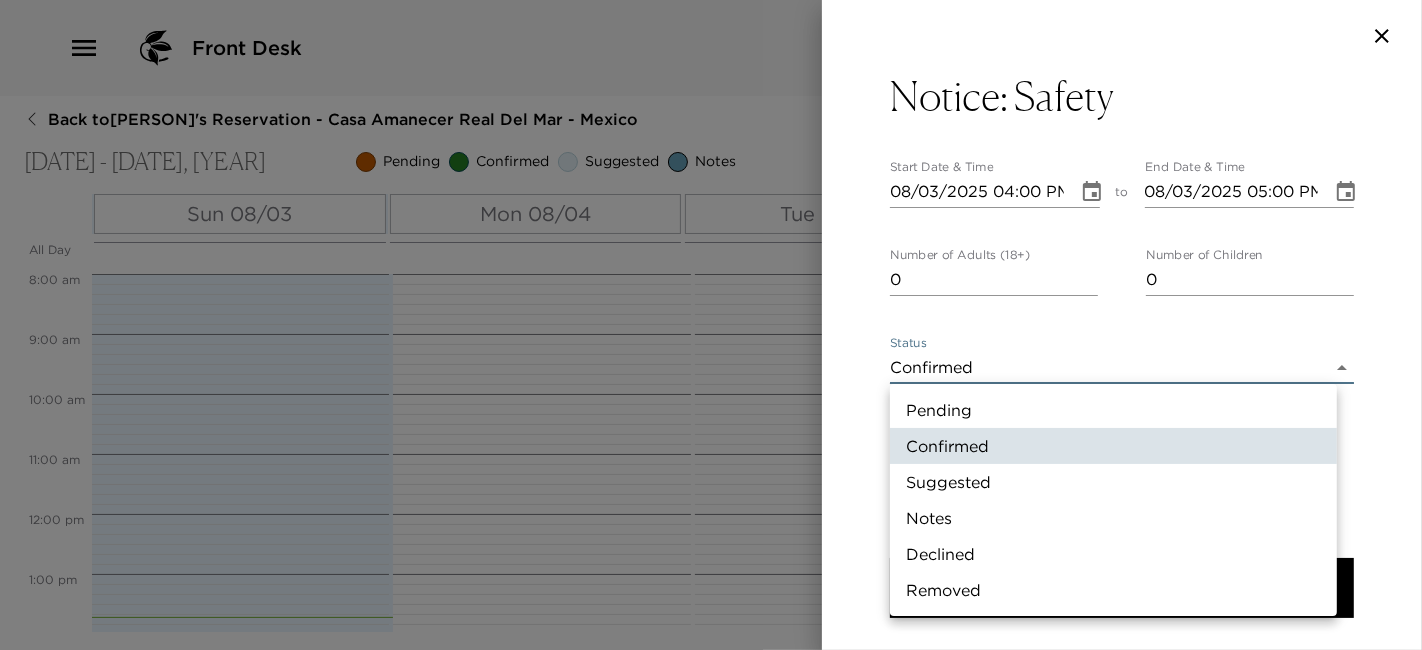 type 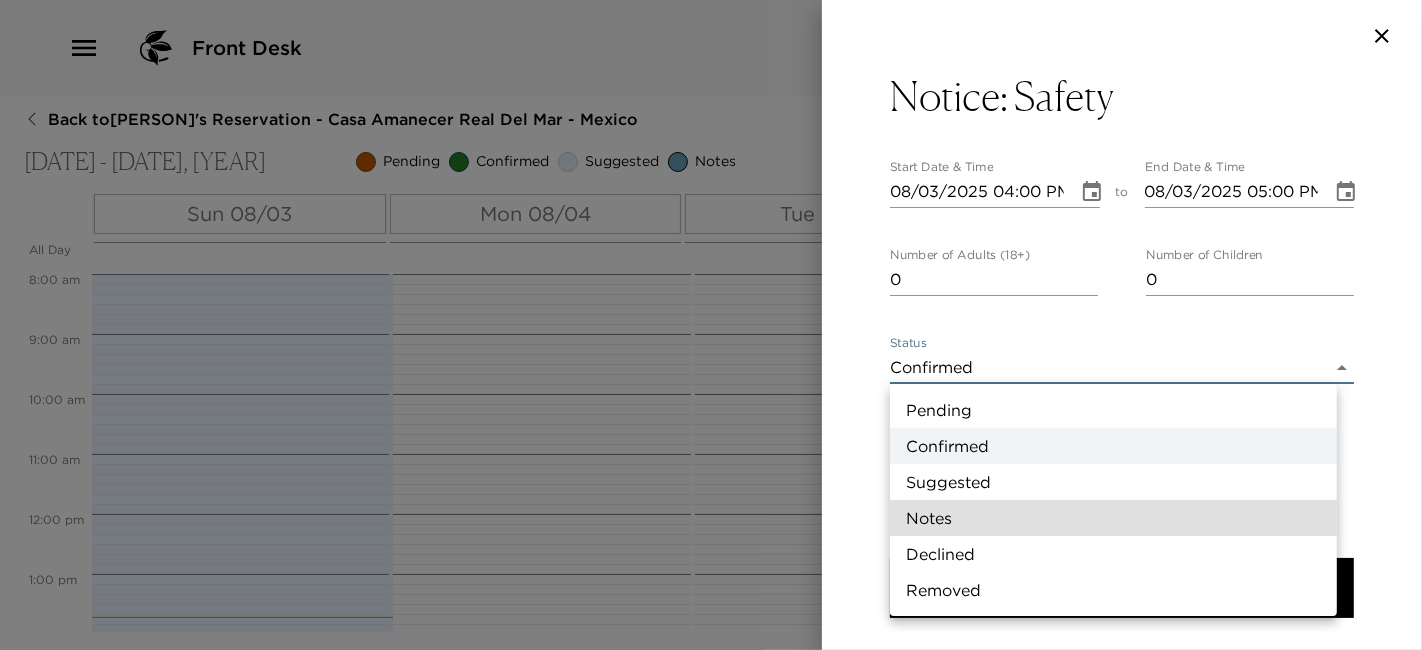type 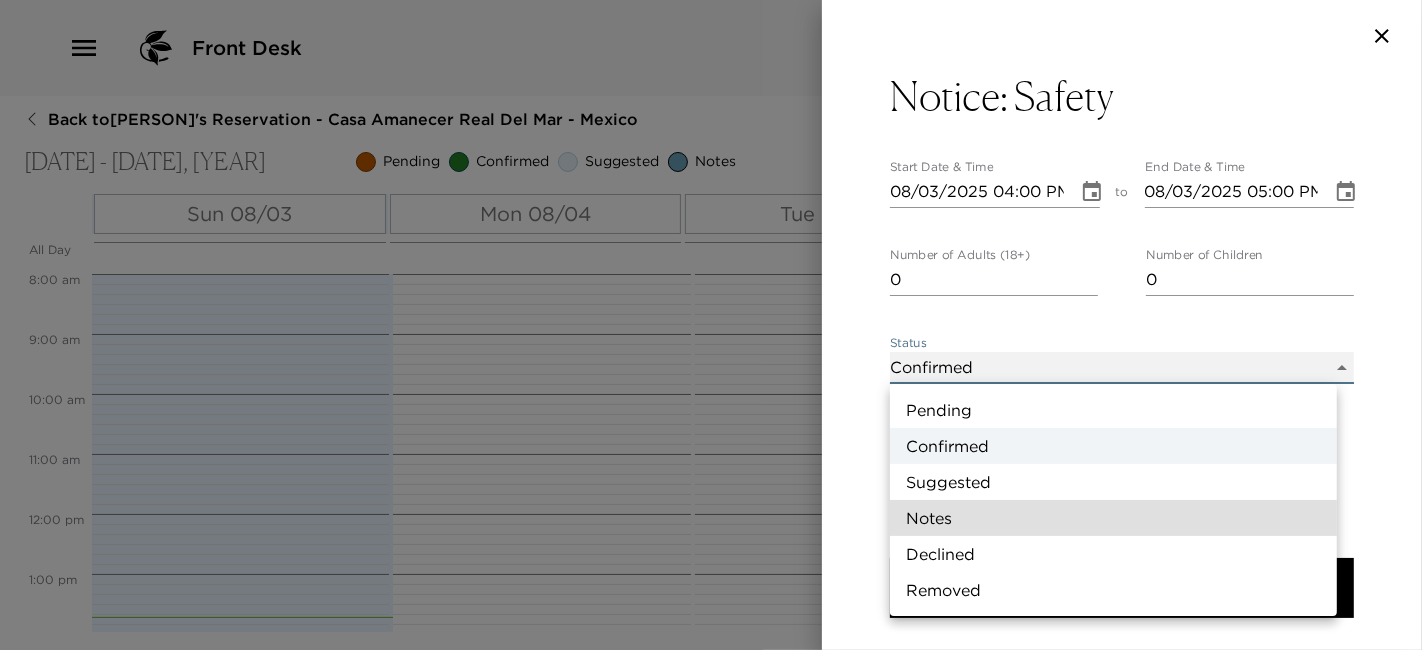 type on "Concierge Note" 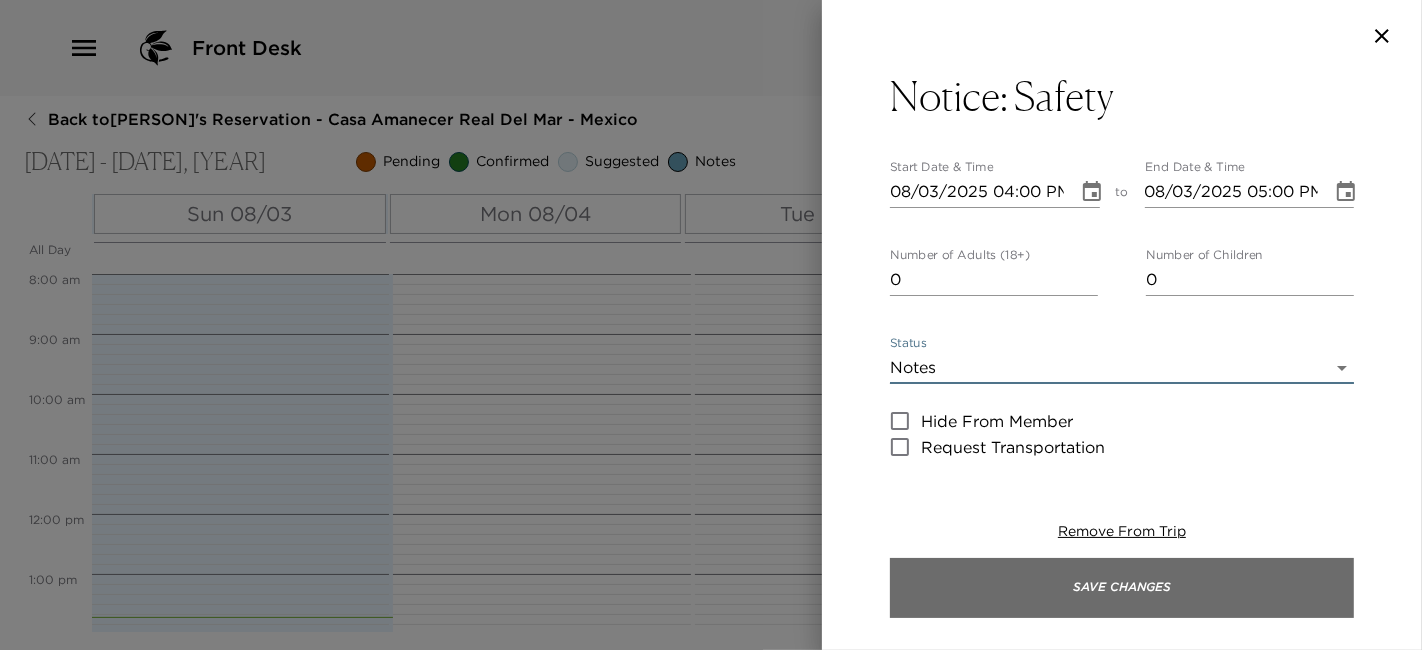click on "Save Changes" at bounding box center (1122, 588) 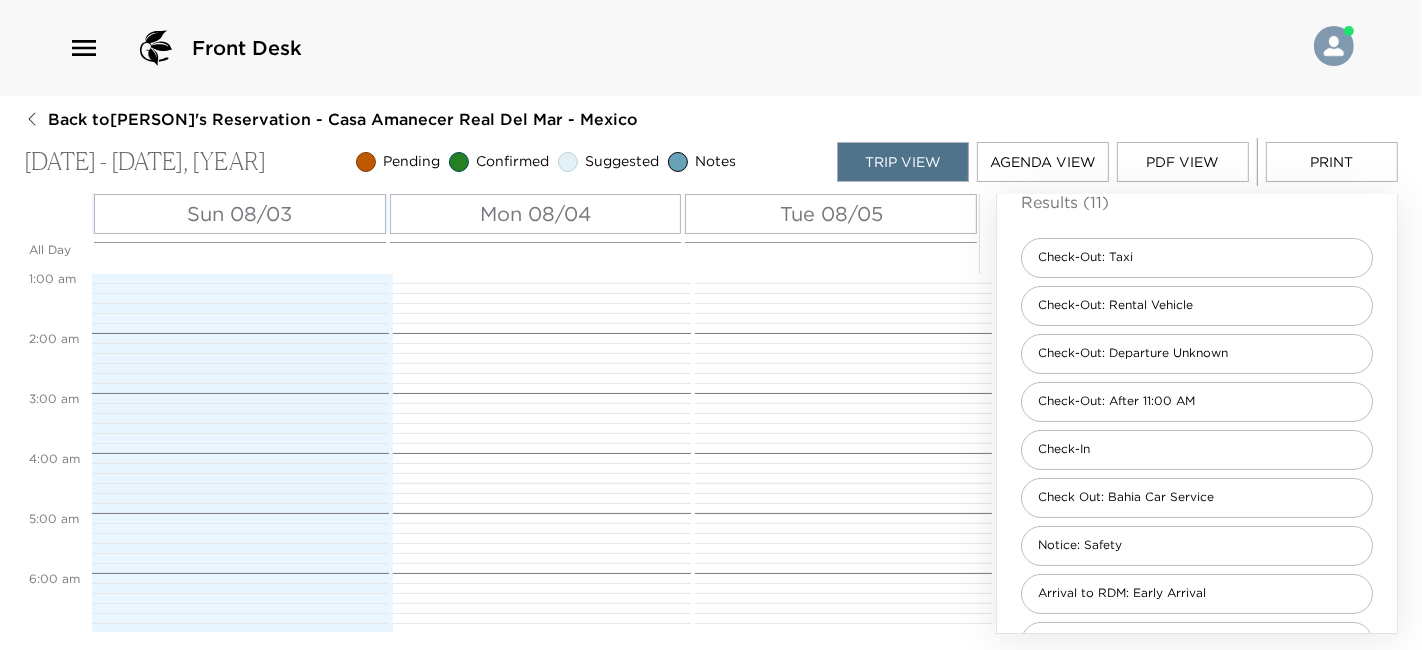 scroll, scrollTop: 34, scrollLeft: 0, axis: vertical 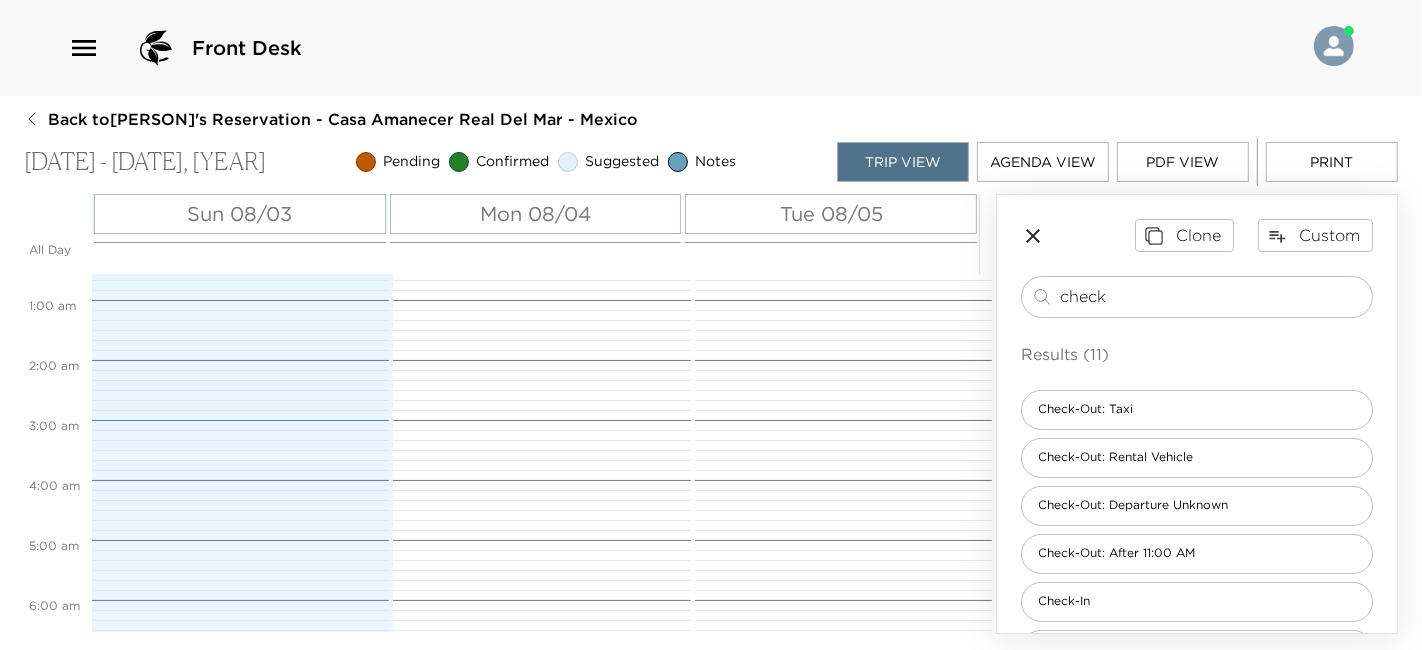 drag, startPoint x: 1151, startPoint y: 286, endPoint x: 693, endPoint y: 275, distance: 458.13208 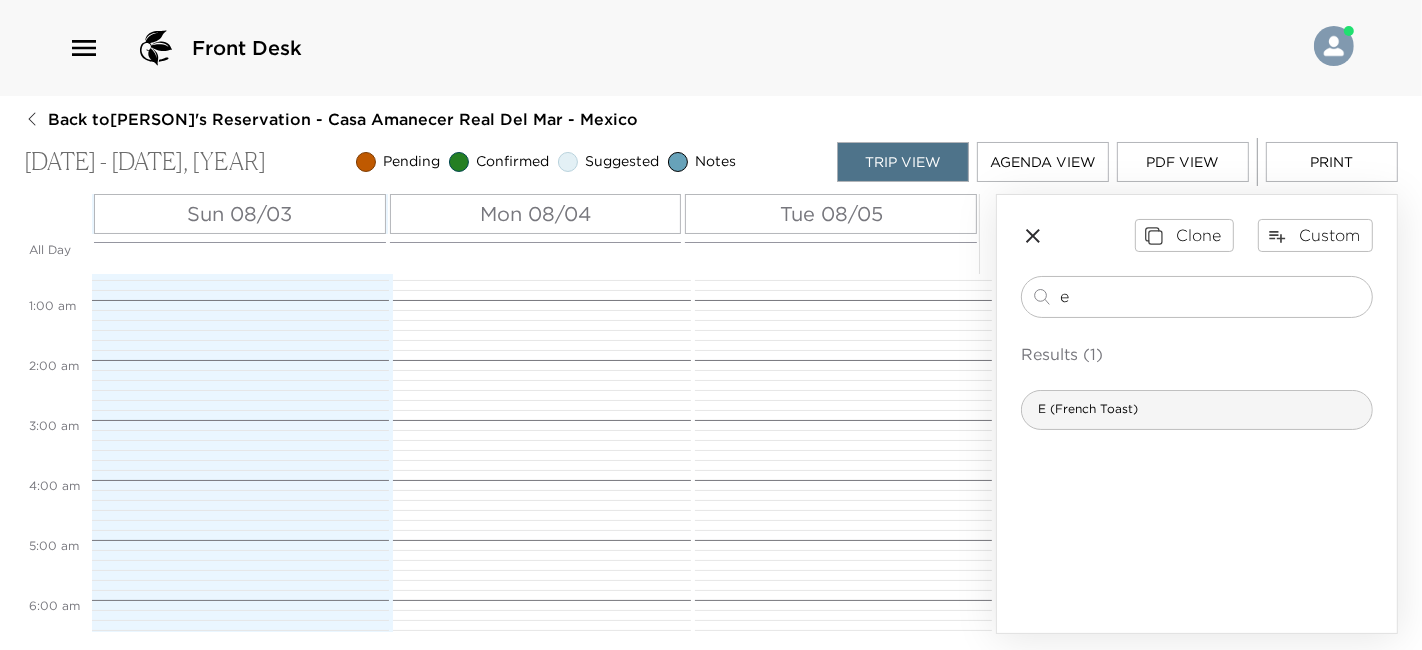 type on "e" 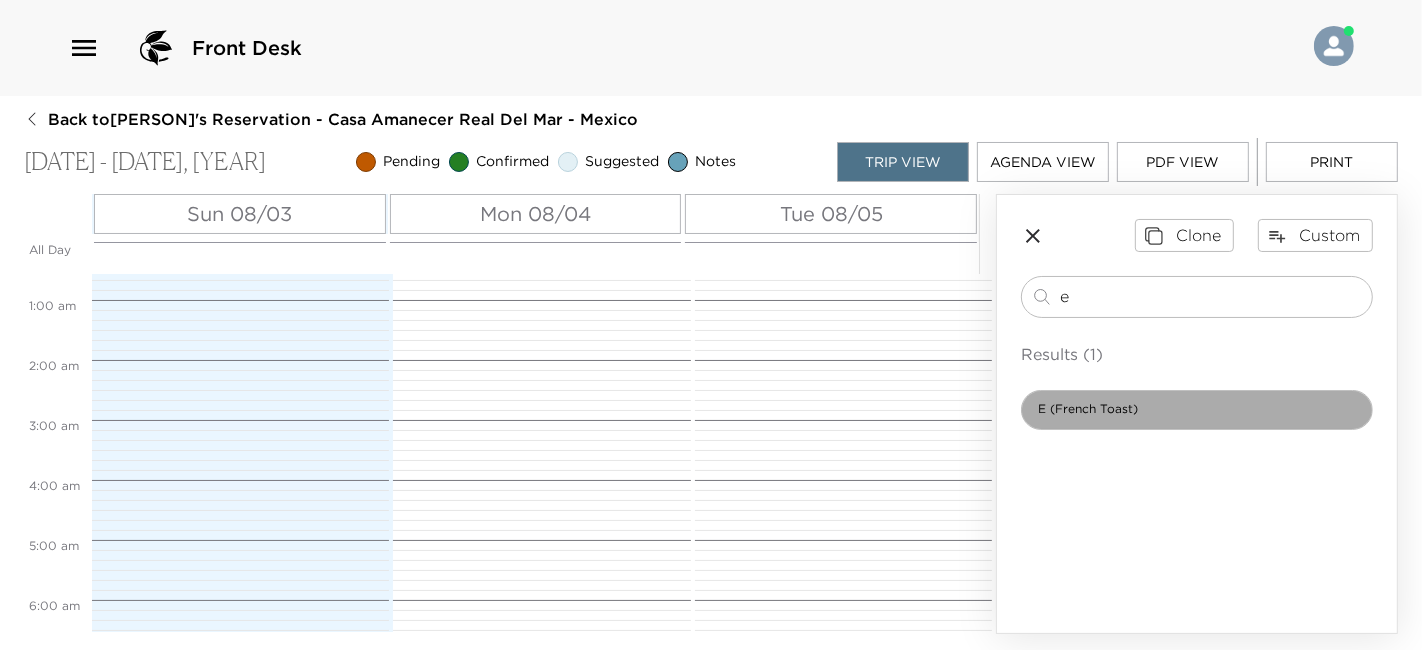 click on "E (French Toast)" at bounding box center [1197, 410] 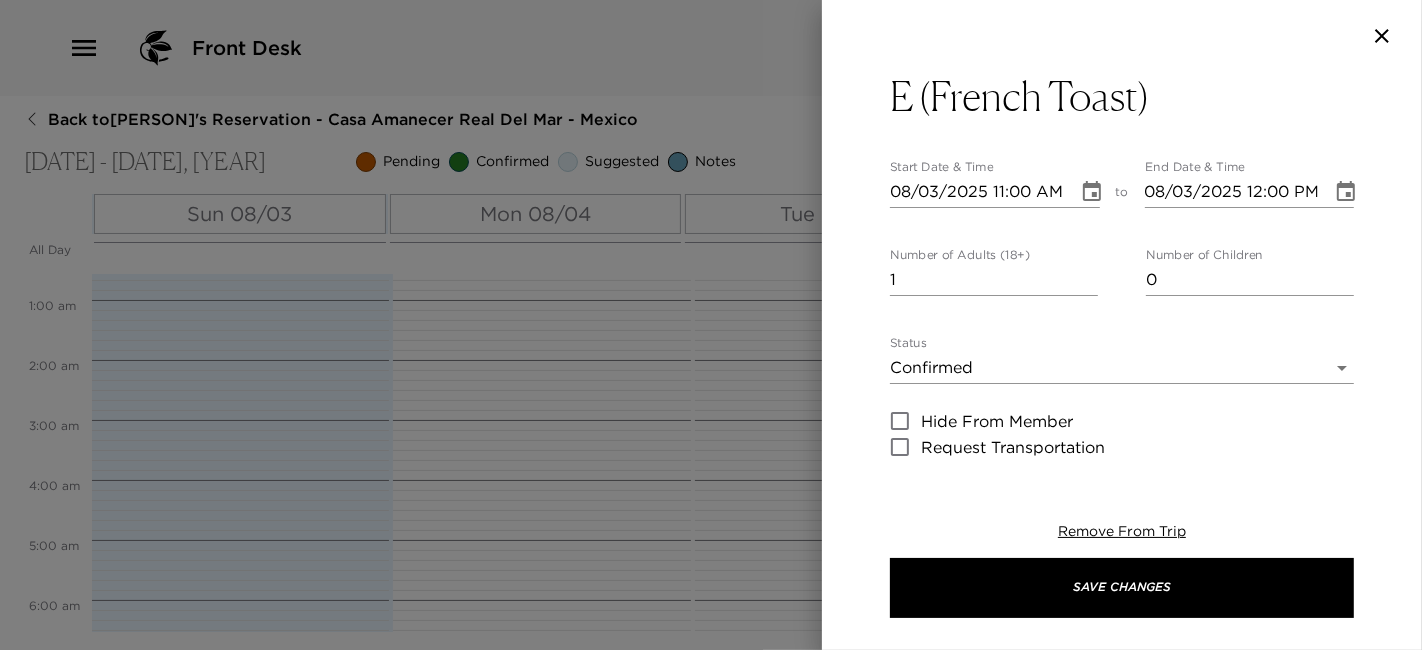 type on "French toast
Scrambled eggs
Sliced fruit
Orange juice
Coffee or tea.
In anticipation of any special needs, please let me know if there are any food requests or allergies I should know about prior to your meal preparation." 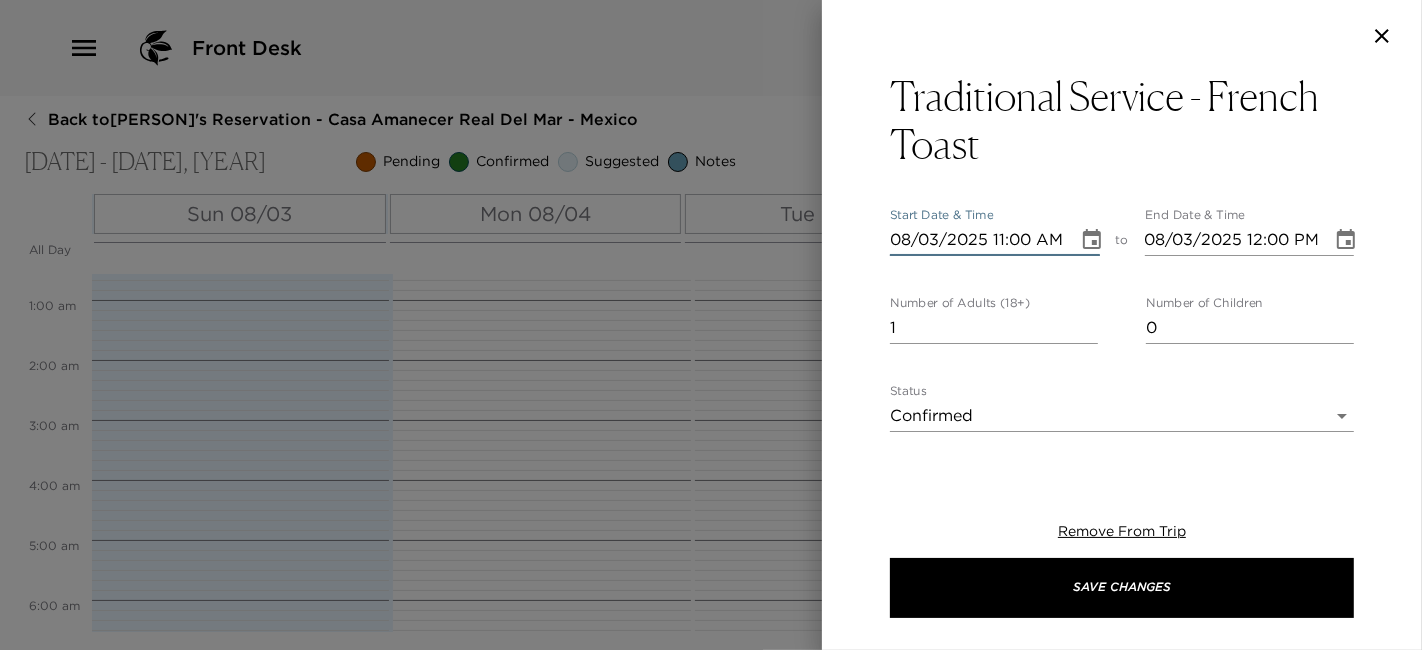 click on "08/03/2025 11:00 AM" at bounding box center [977, 240] 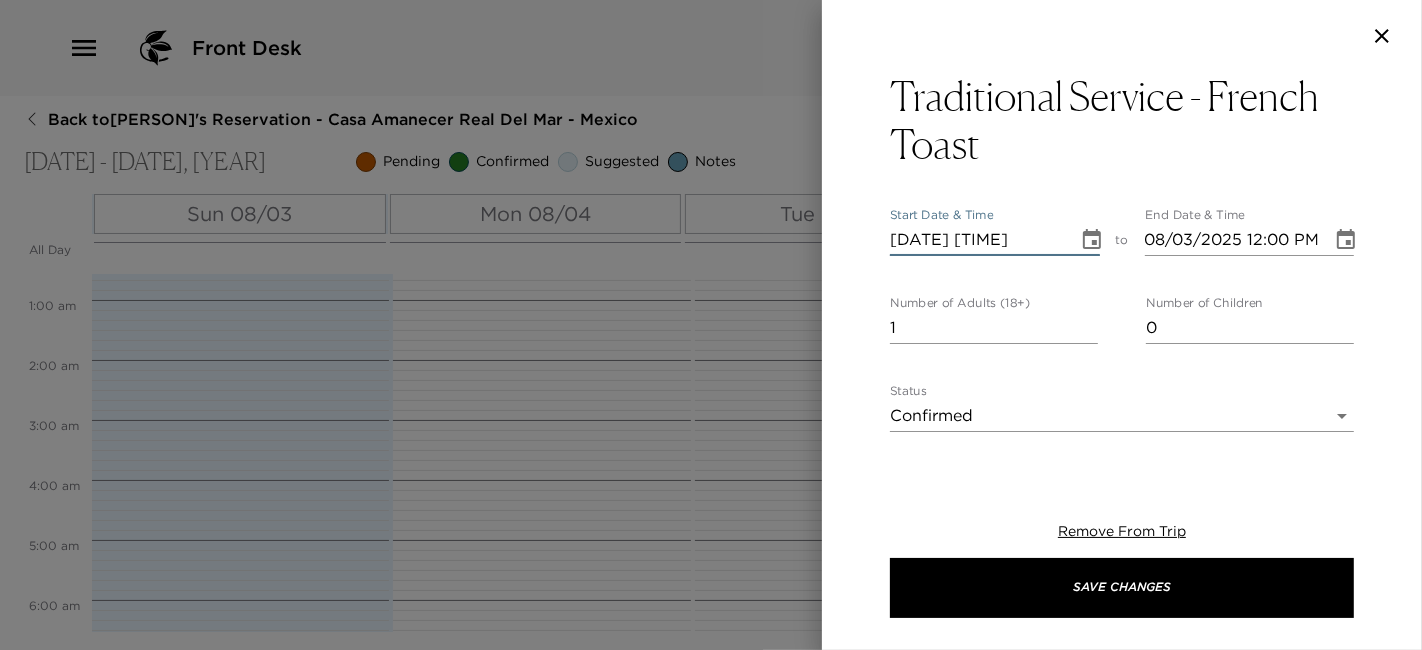 type on "[DATE] [TIME]" 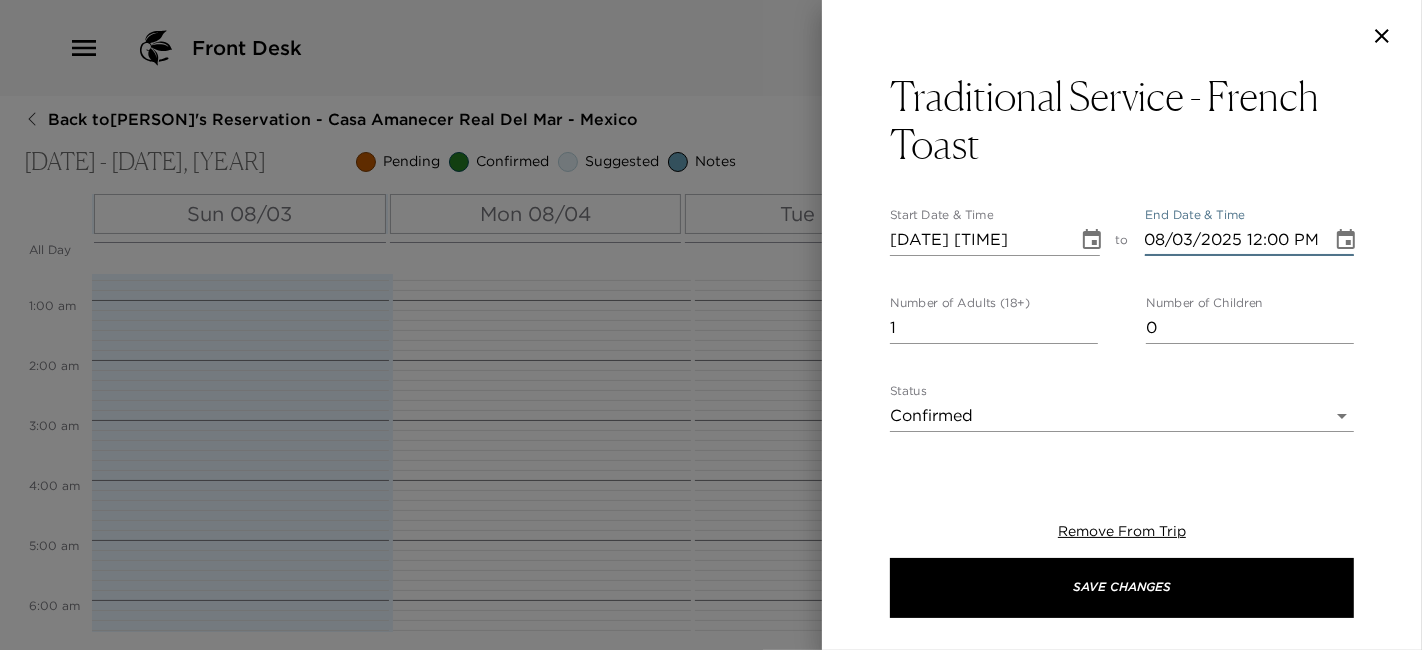 type 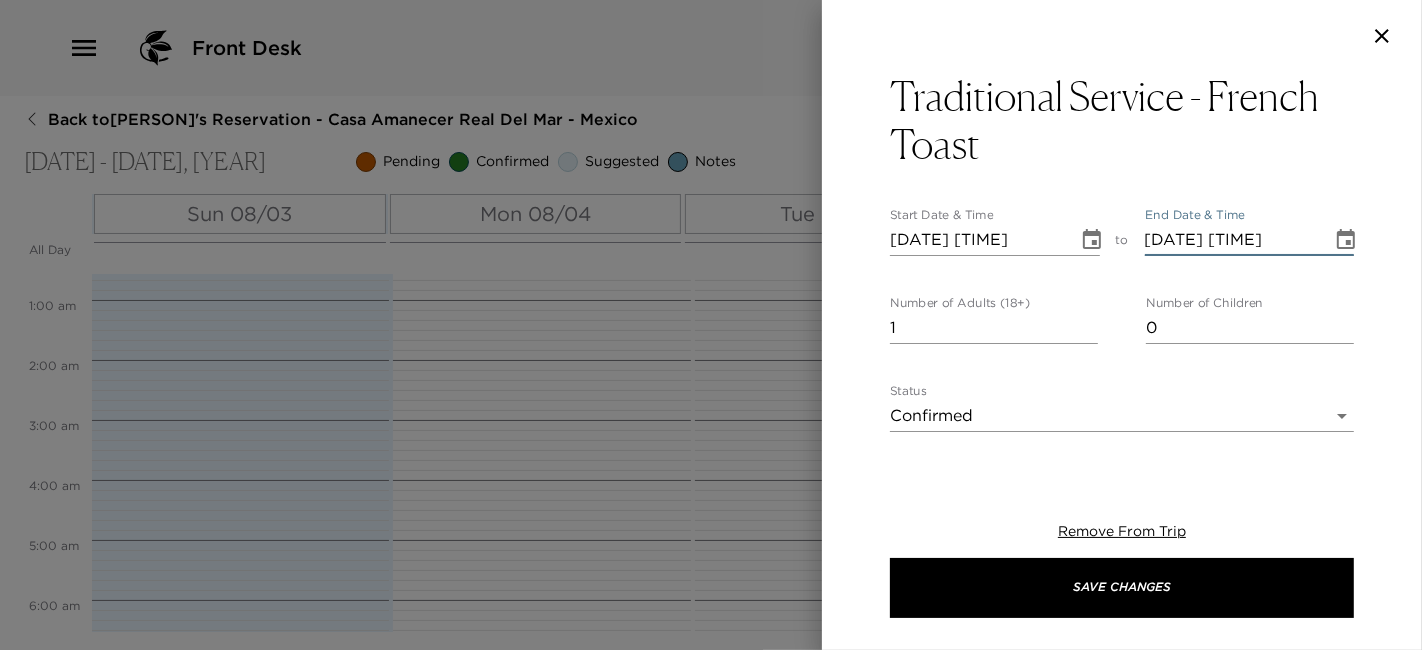 type on "[DATE] [TIME]" 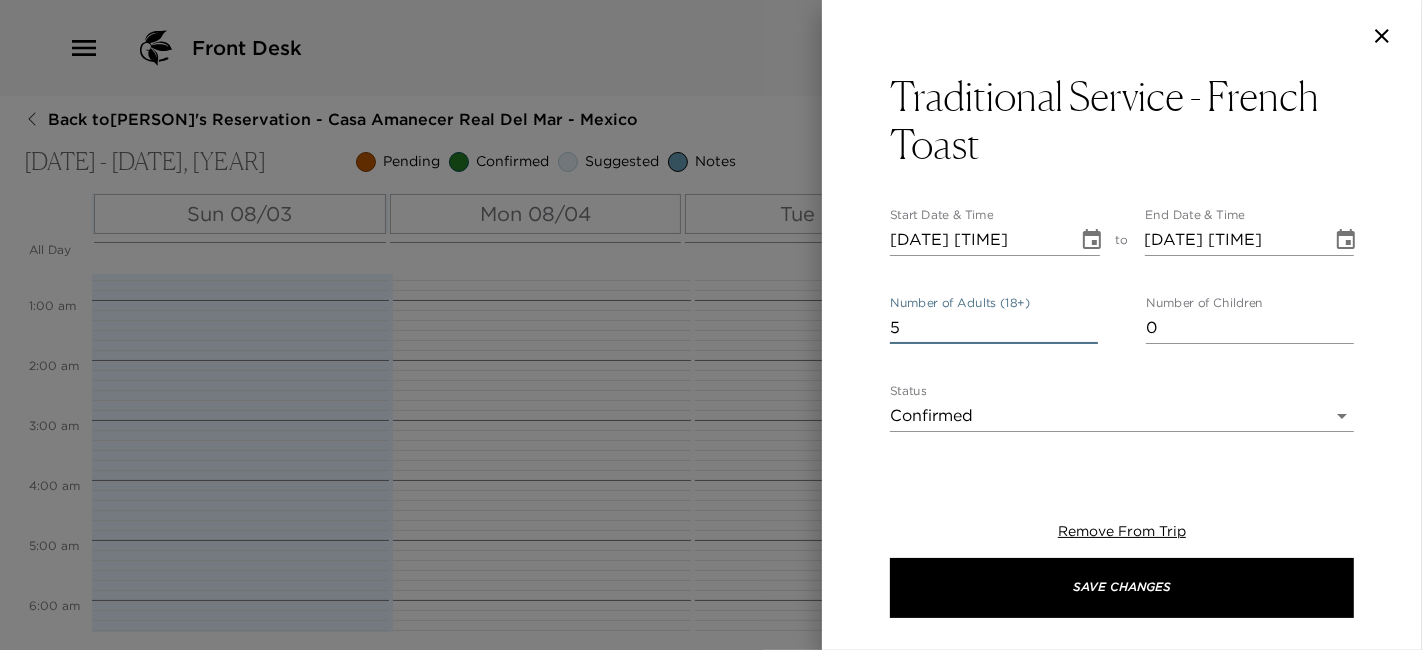 type on "5" 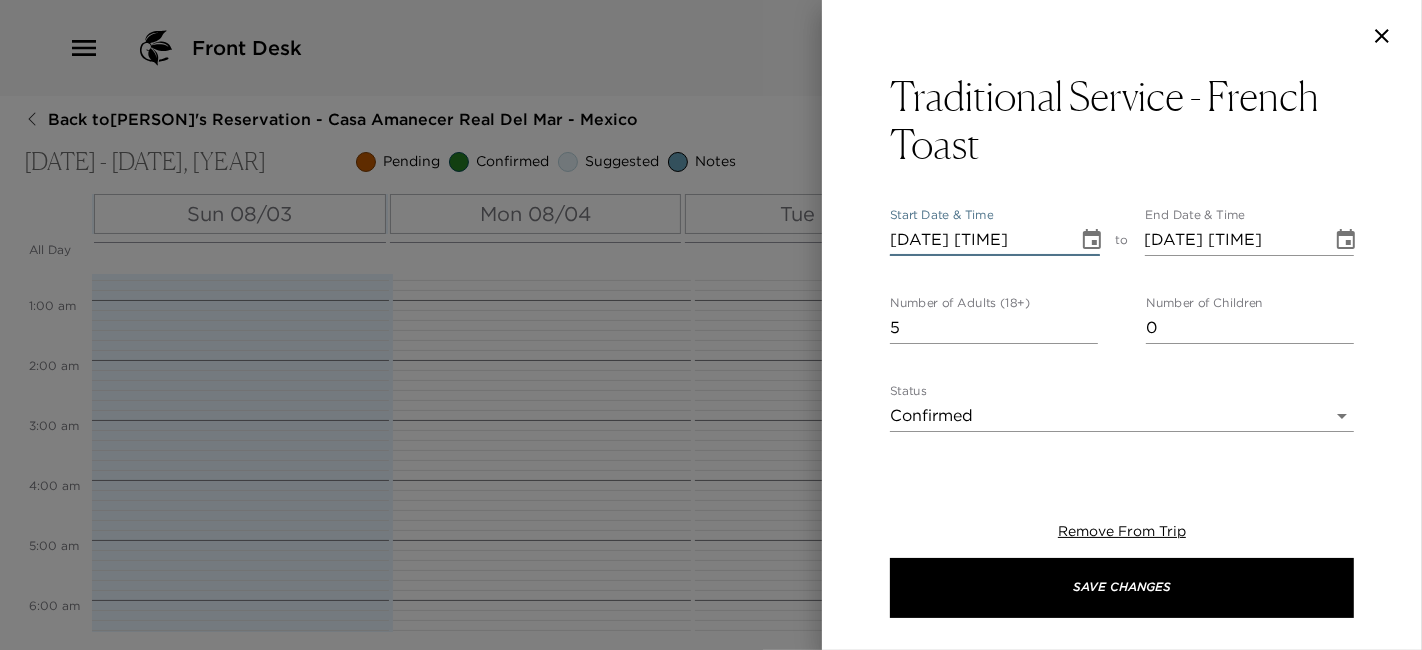 click on "[DATE] [TIME]" at bounding box center [977, 240] 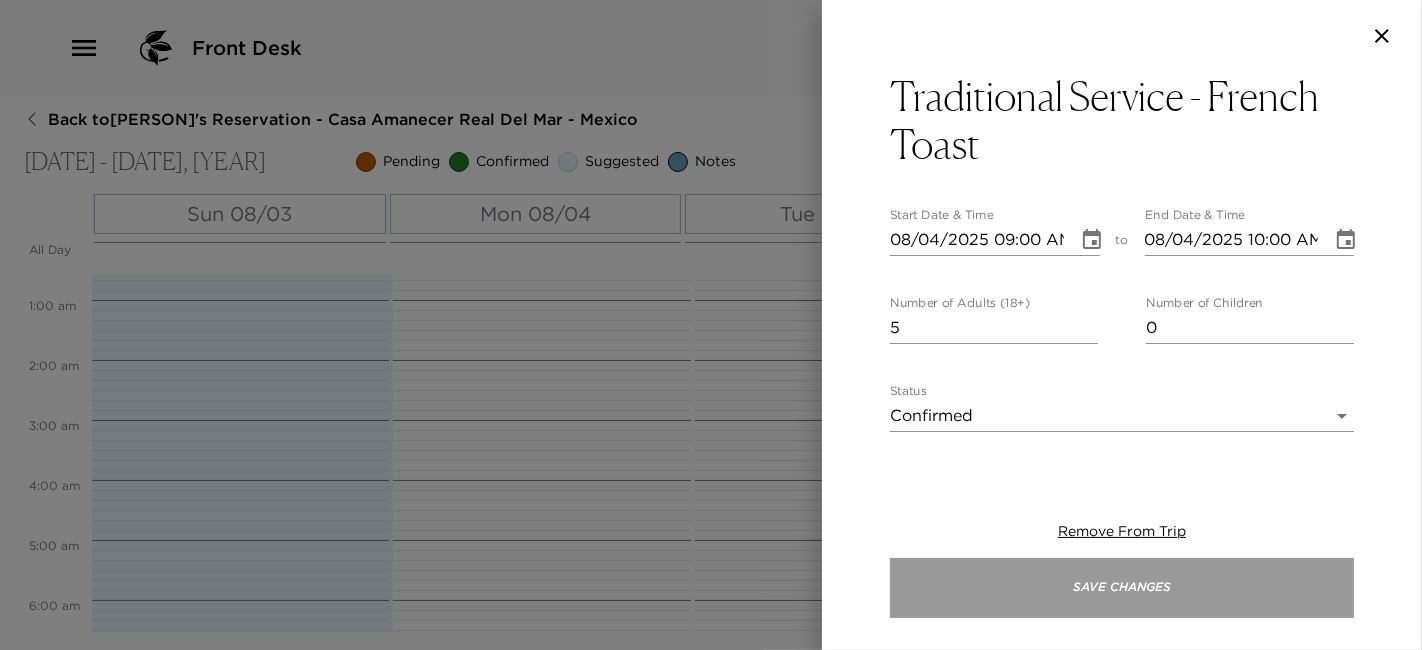 click on "Save Changes" at bounding box center (1122, 588) 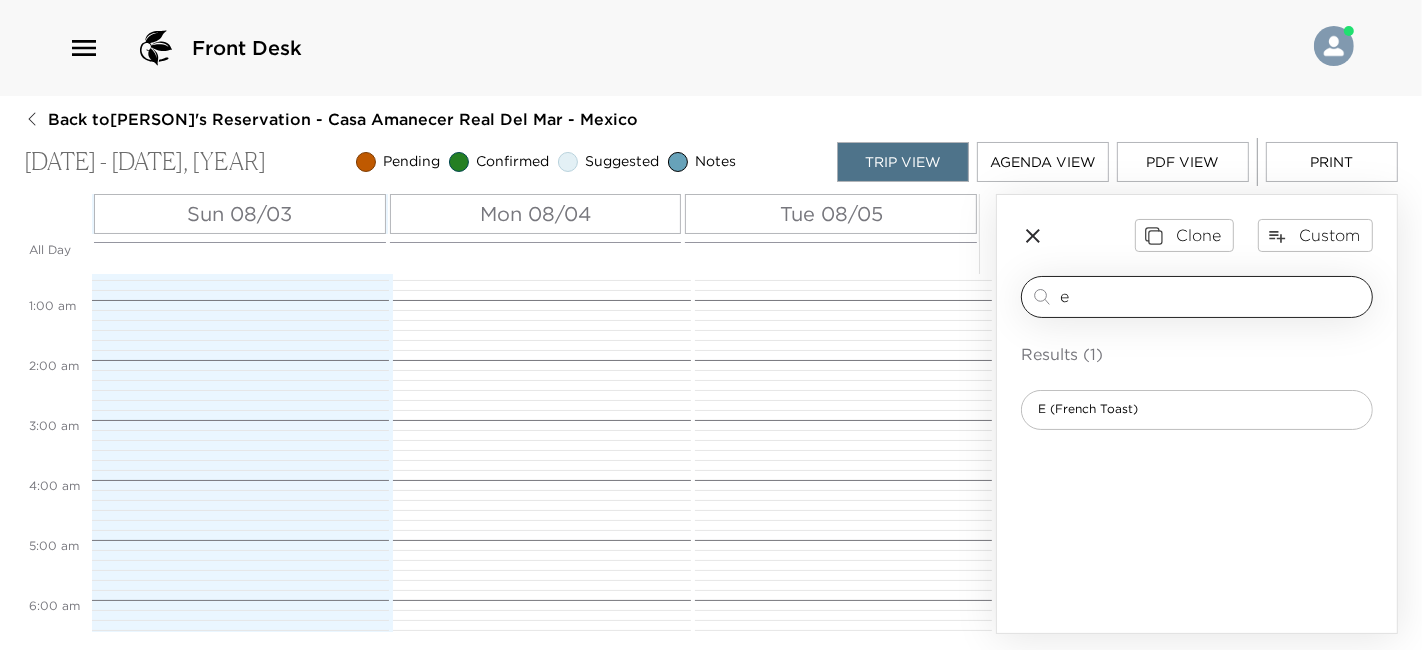 click on "e" at bounding box center (1212, 296) 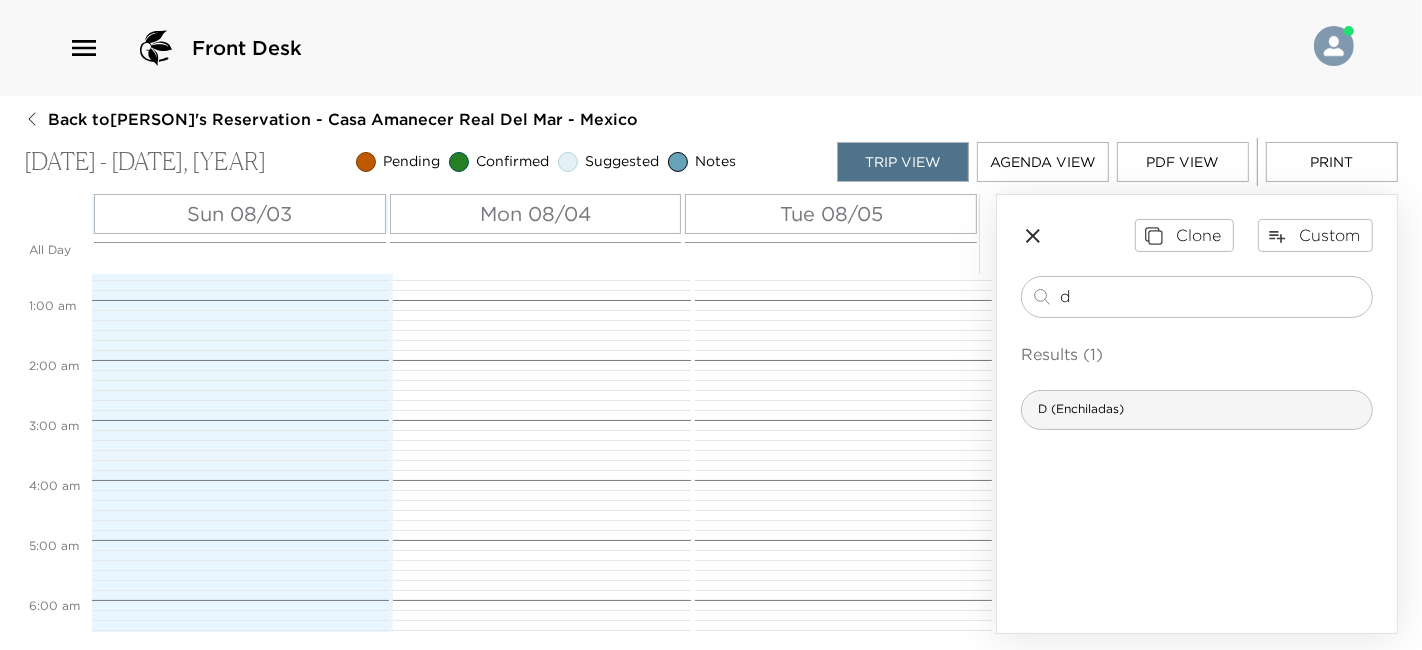type on "d" 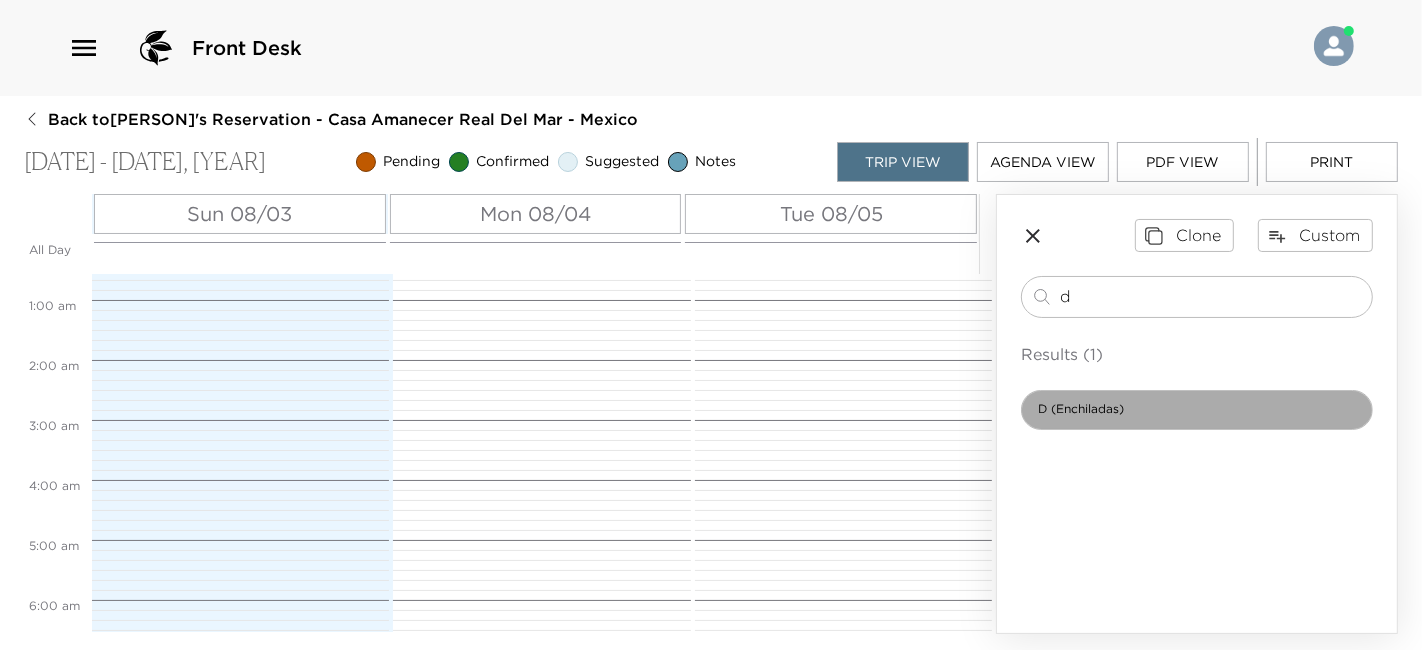 click on "D (Enchiladas)" at bounding box center (1197, 410) 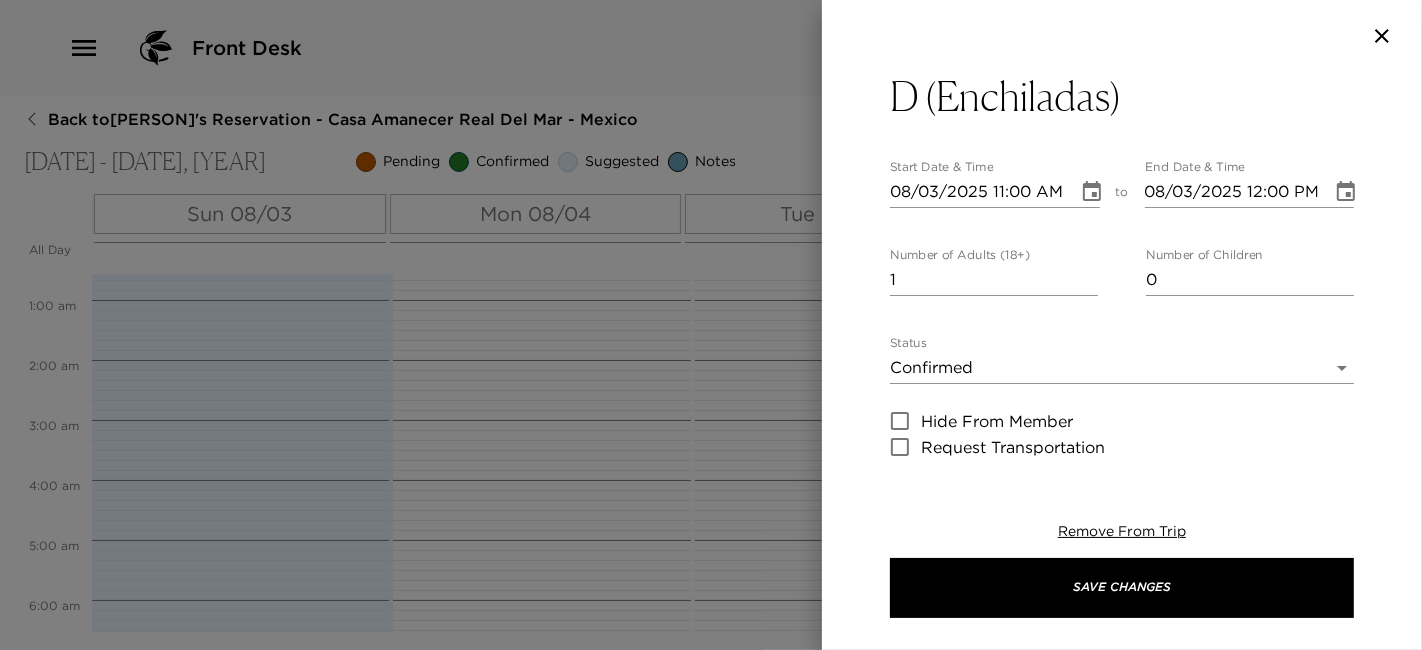 type on "Chicken enchiladas
Refried beans
Sliced fruit
Orange juice
Coffee or tea.
In anticipation of any special needs, please let me know if there are any food requests or allergies I should know about prior to your meal preparation." 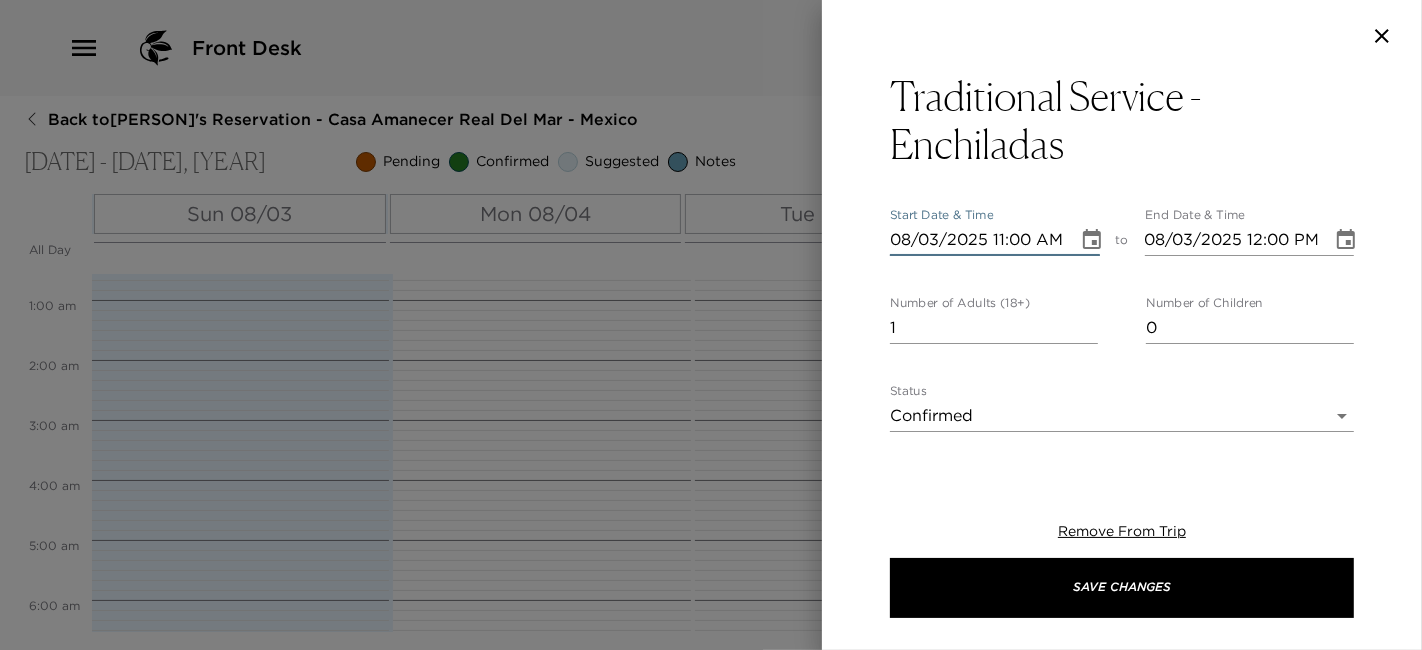 click on "08/03/2025 11:00 AM" at bounding box center [977, 240] 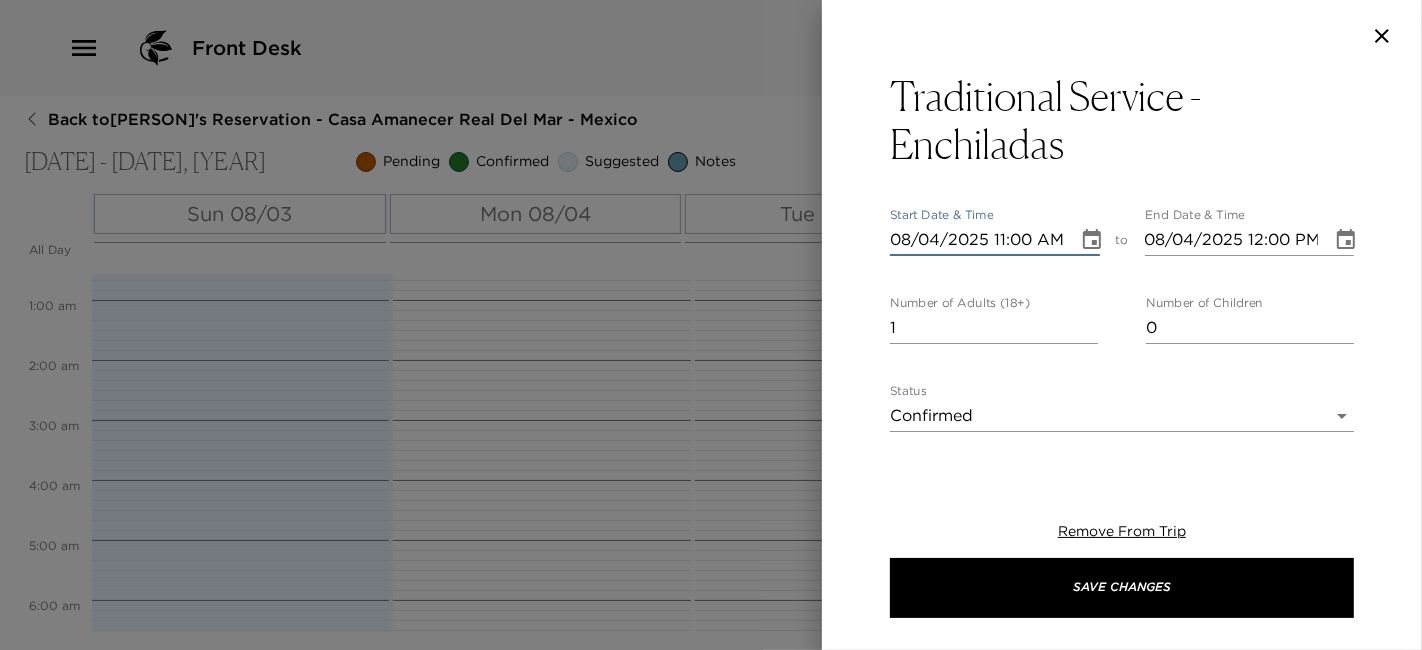 type on "08/05/2025 11:00 AM" 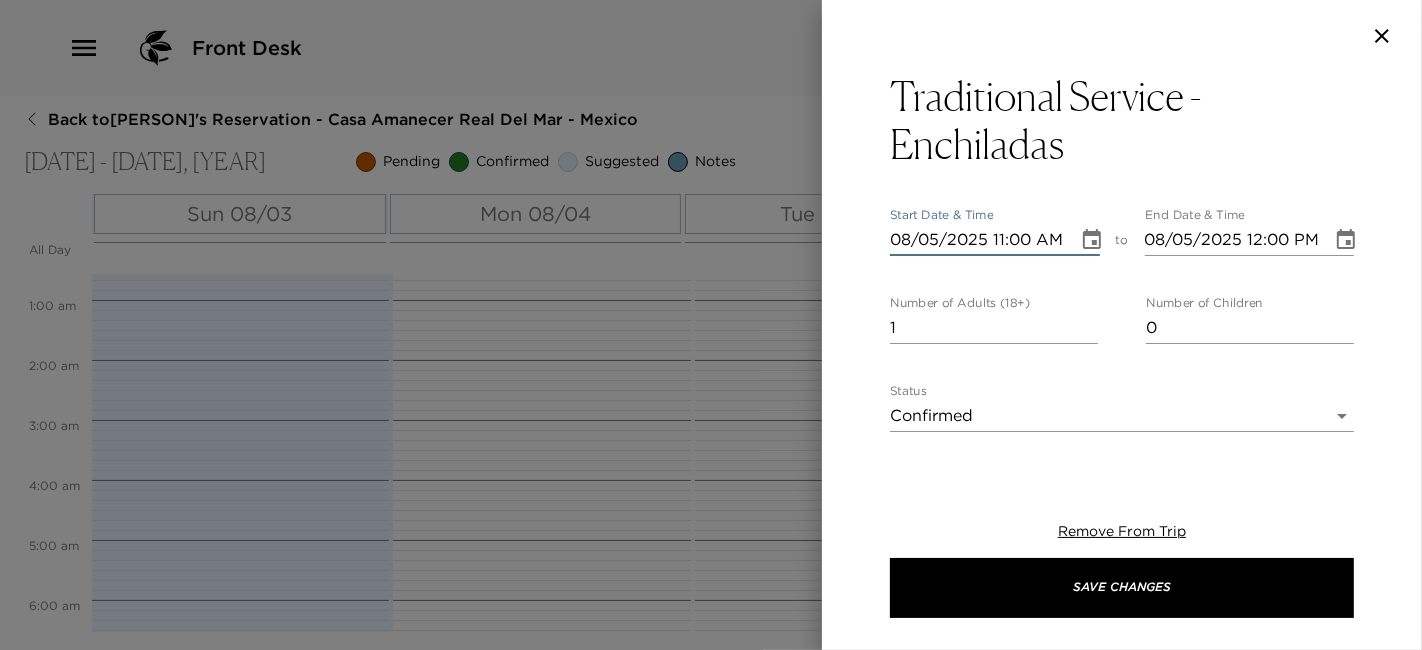 click on "08/05/2025 11:00 AM" at bounding box center [977, 240] 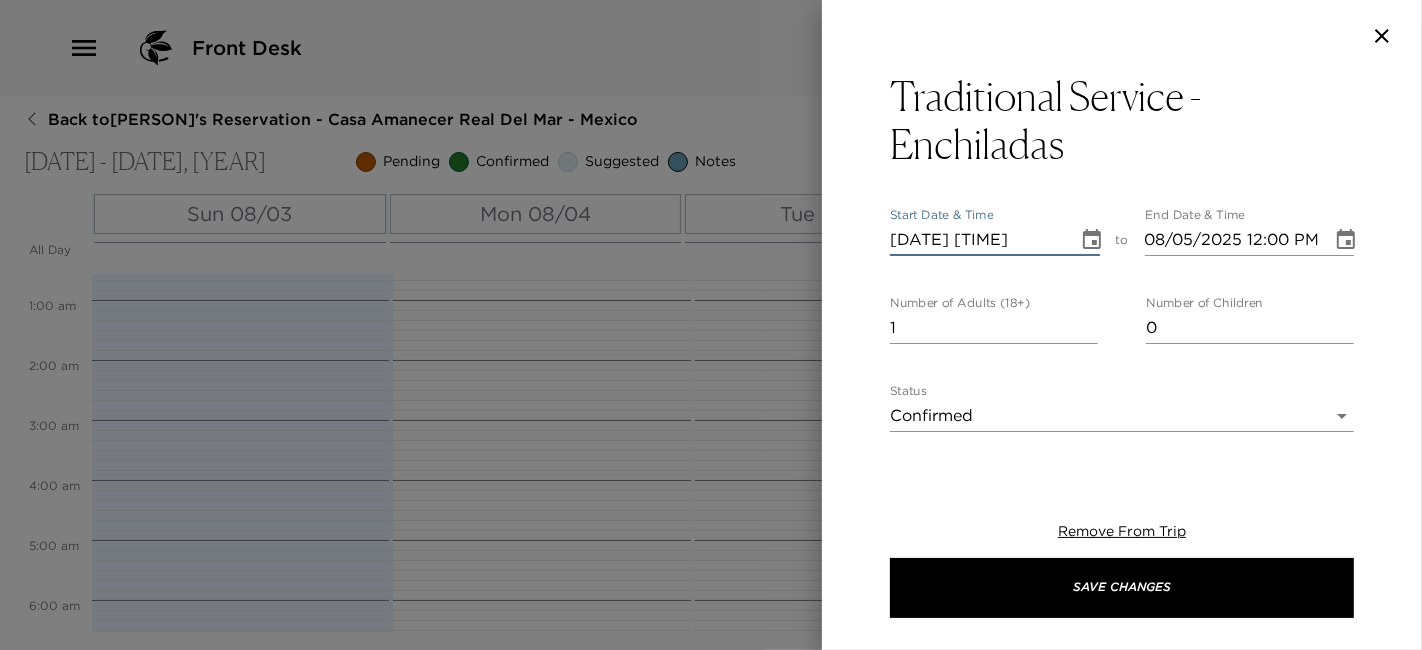type on "[DATE] [TIME]" 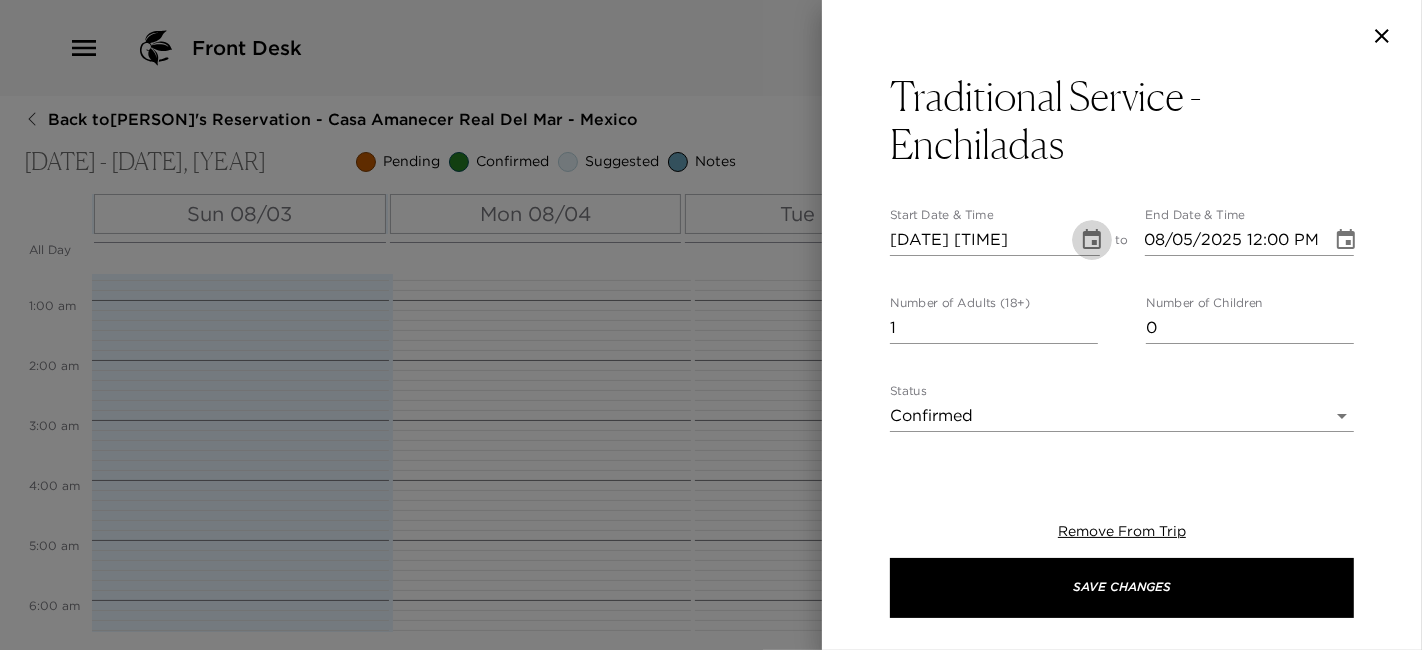 type 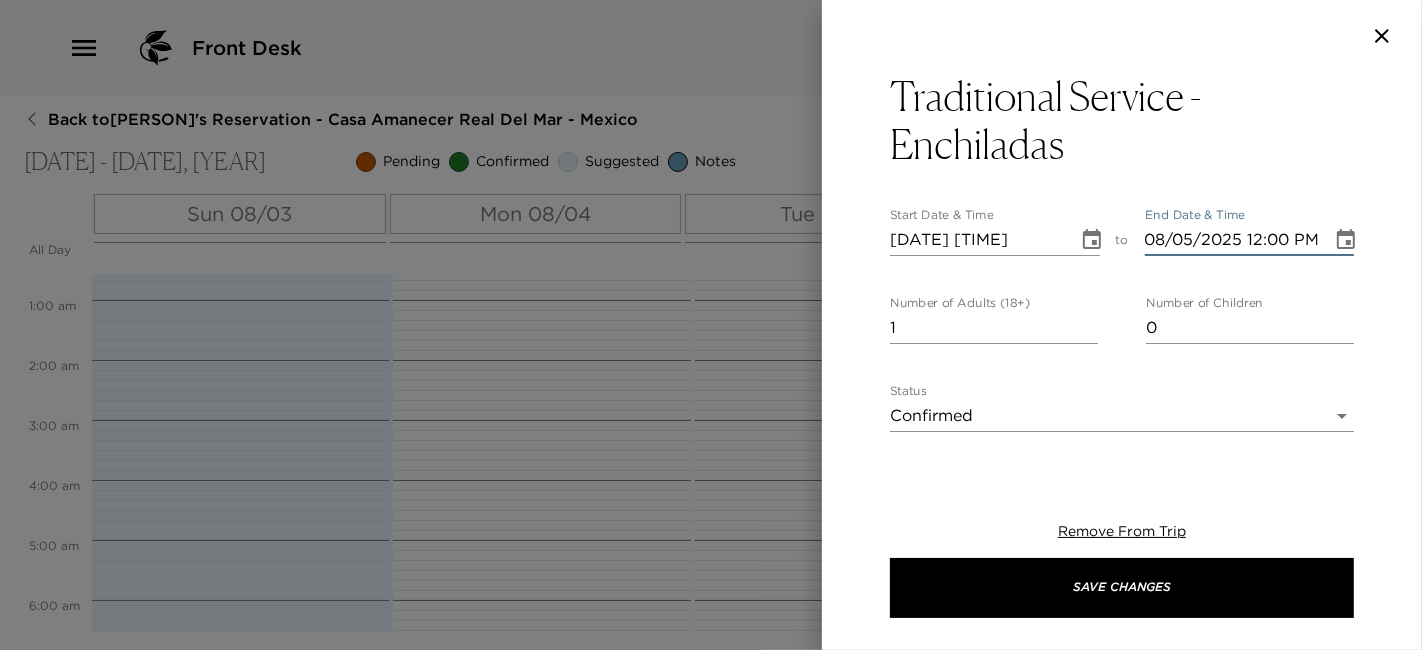 type 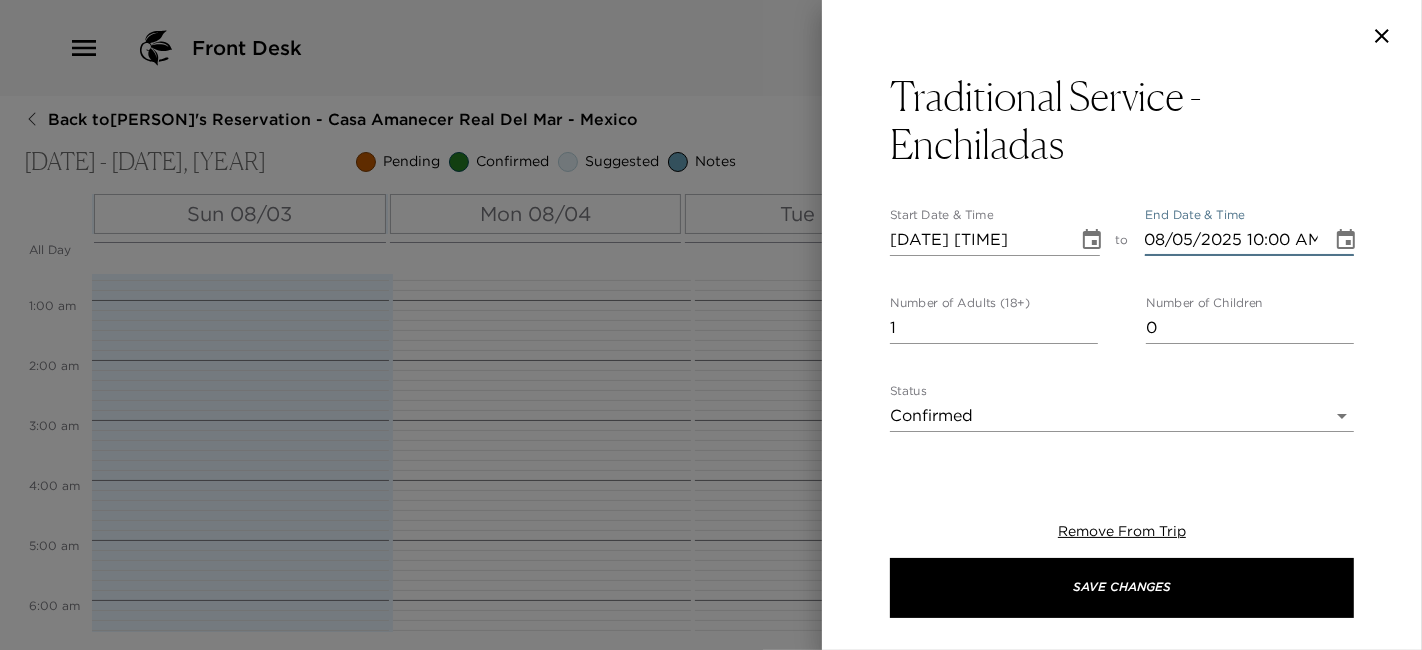 type on "08/05/2025 10:00 AM" 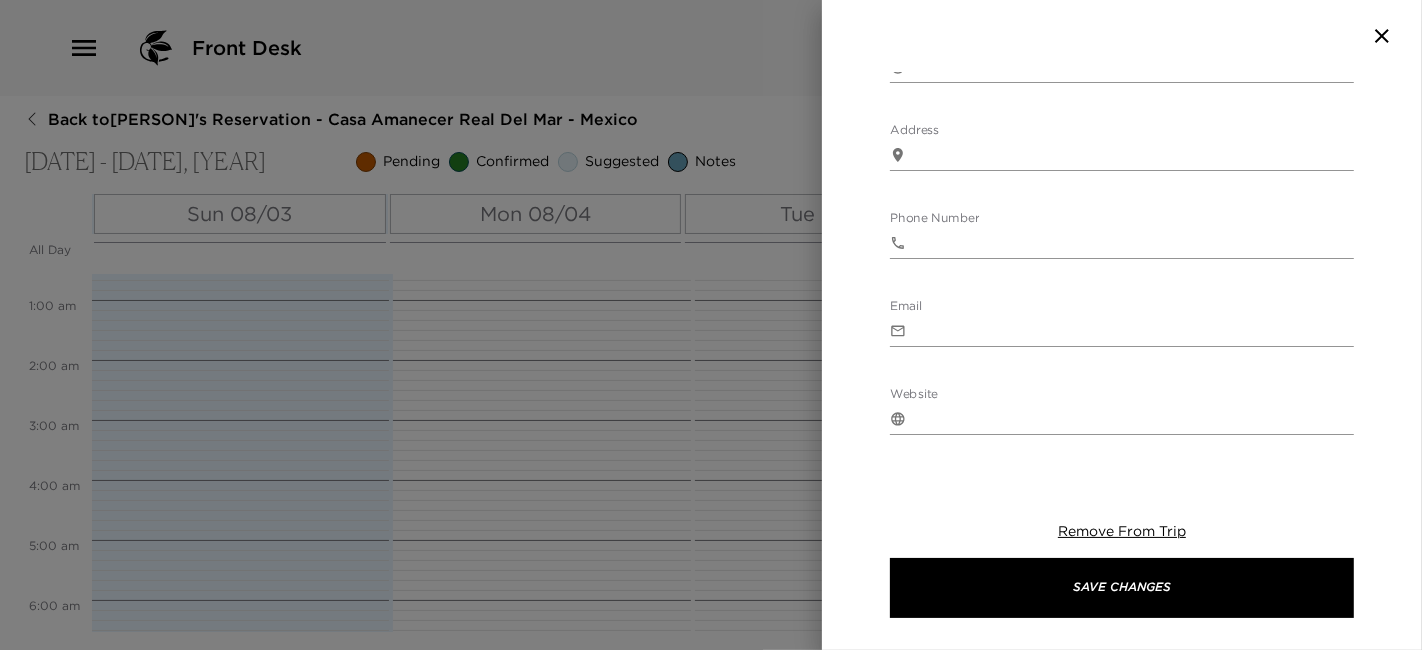scroll, scrollTop: 771, scrollLeft: 0, axis: vertical 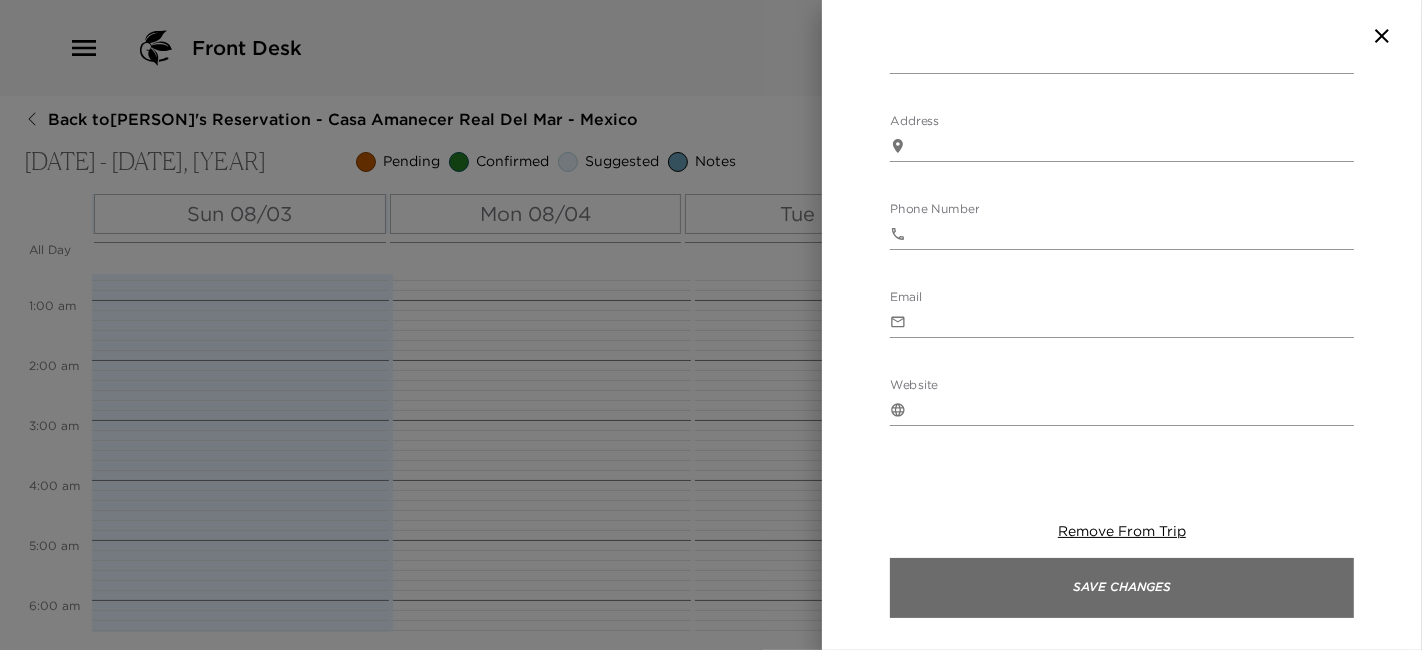 type on "5" 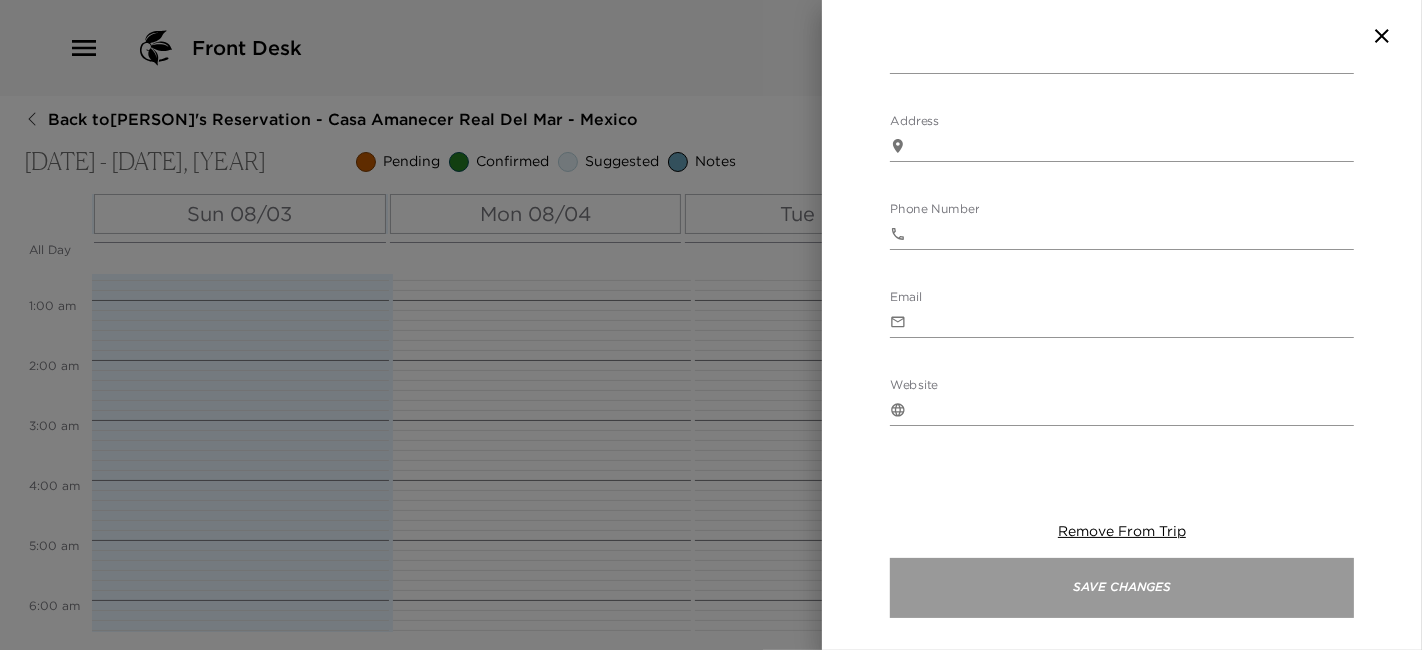 click on "Save Changes" at bounding box center [1122, 588] 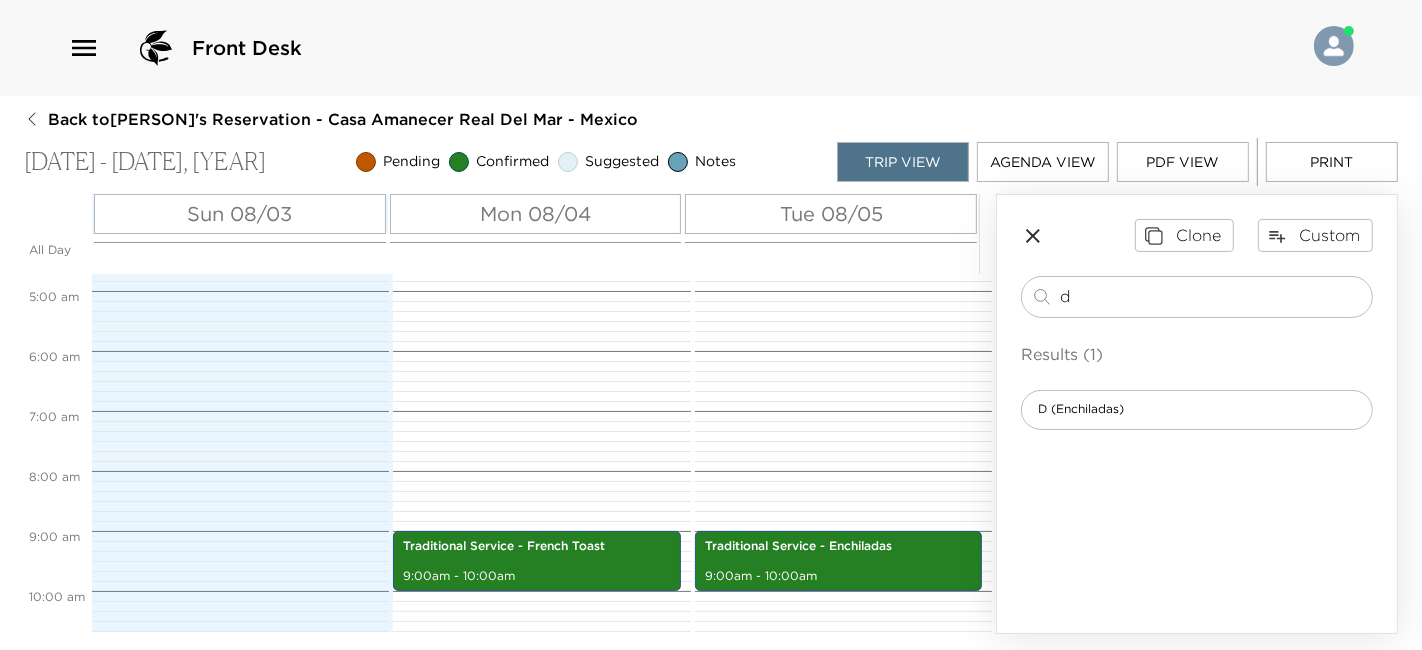 scroll, scrollTop: 288, scrollLeft: 0, axis: vertical 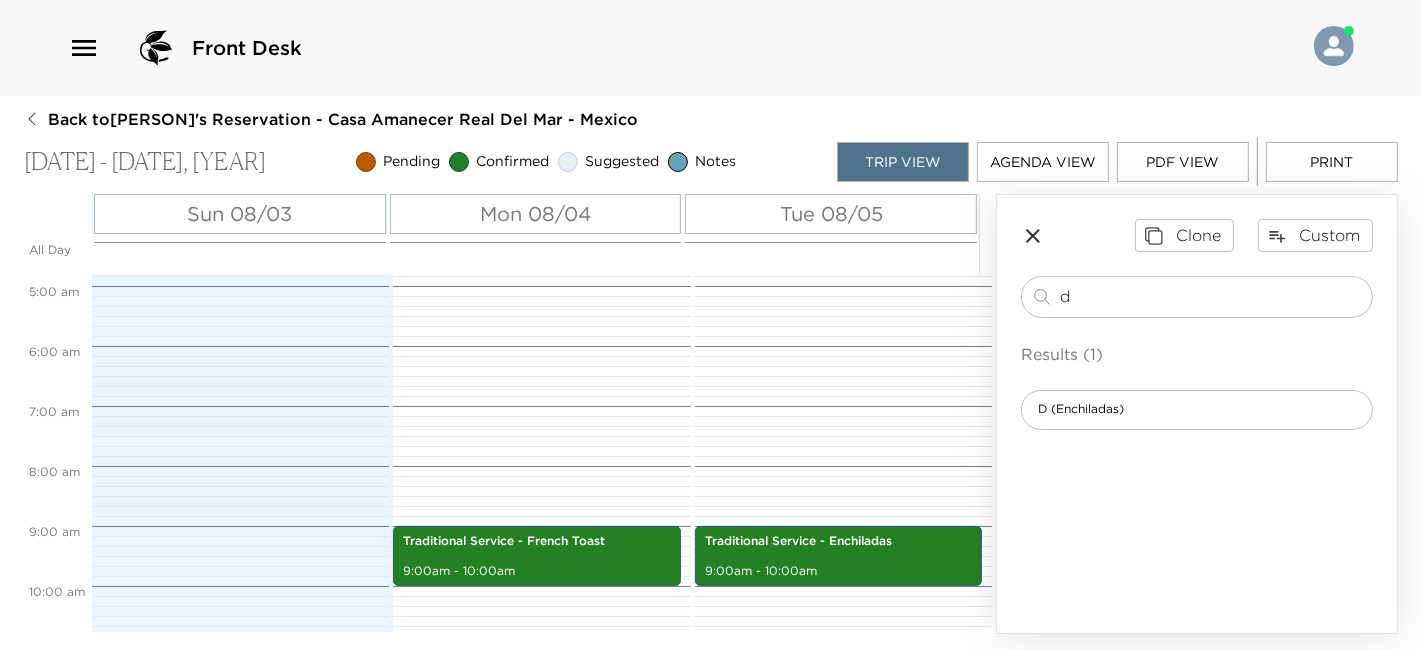 drag, startPoint x: 1086, startPoint y: 302, endPoint x: 994, endPoint y: 299, distance: 92.0489 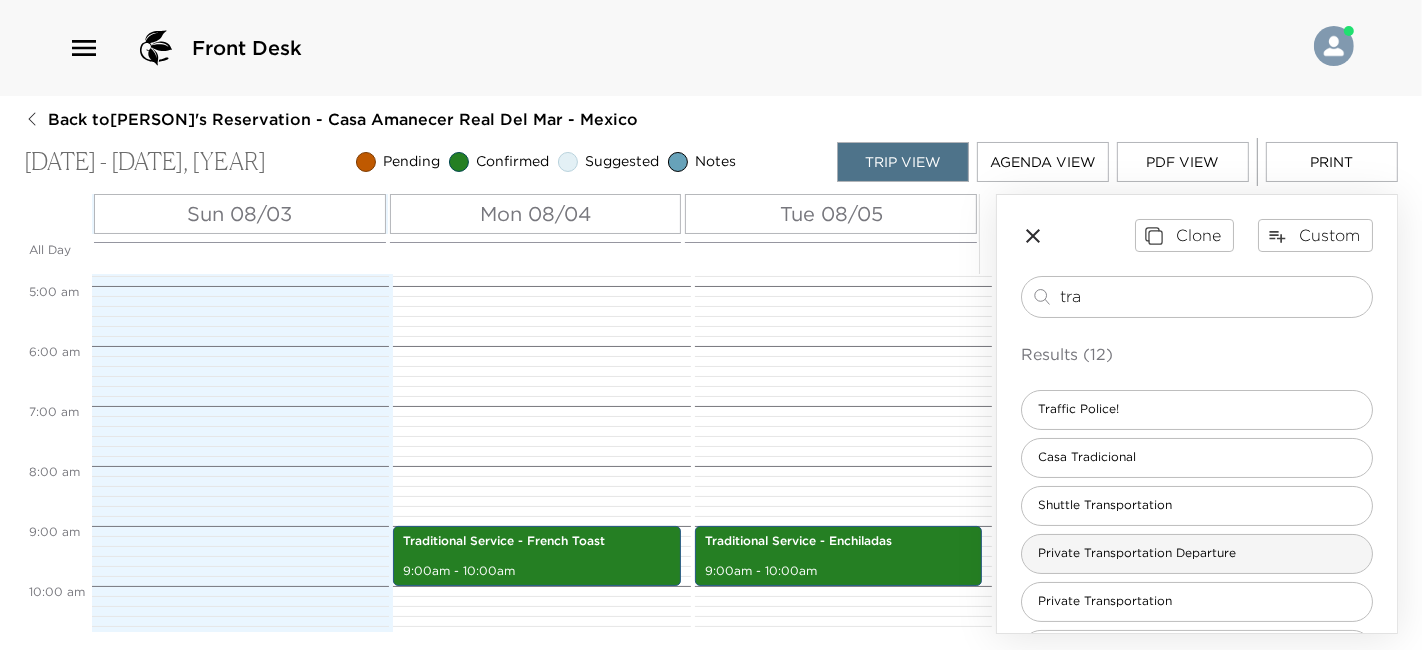 type on "tra" 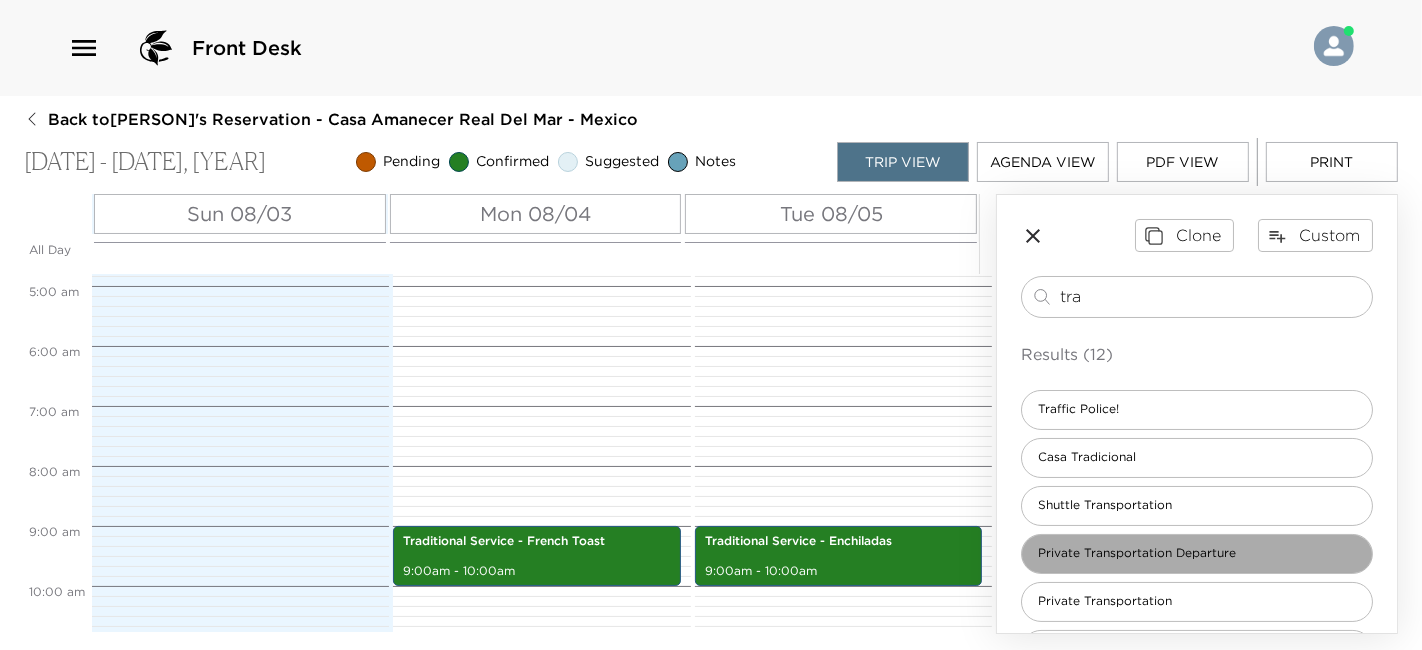 click on "Private Transportation Departure" at bounding box center [1137, 553] 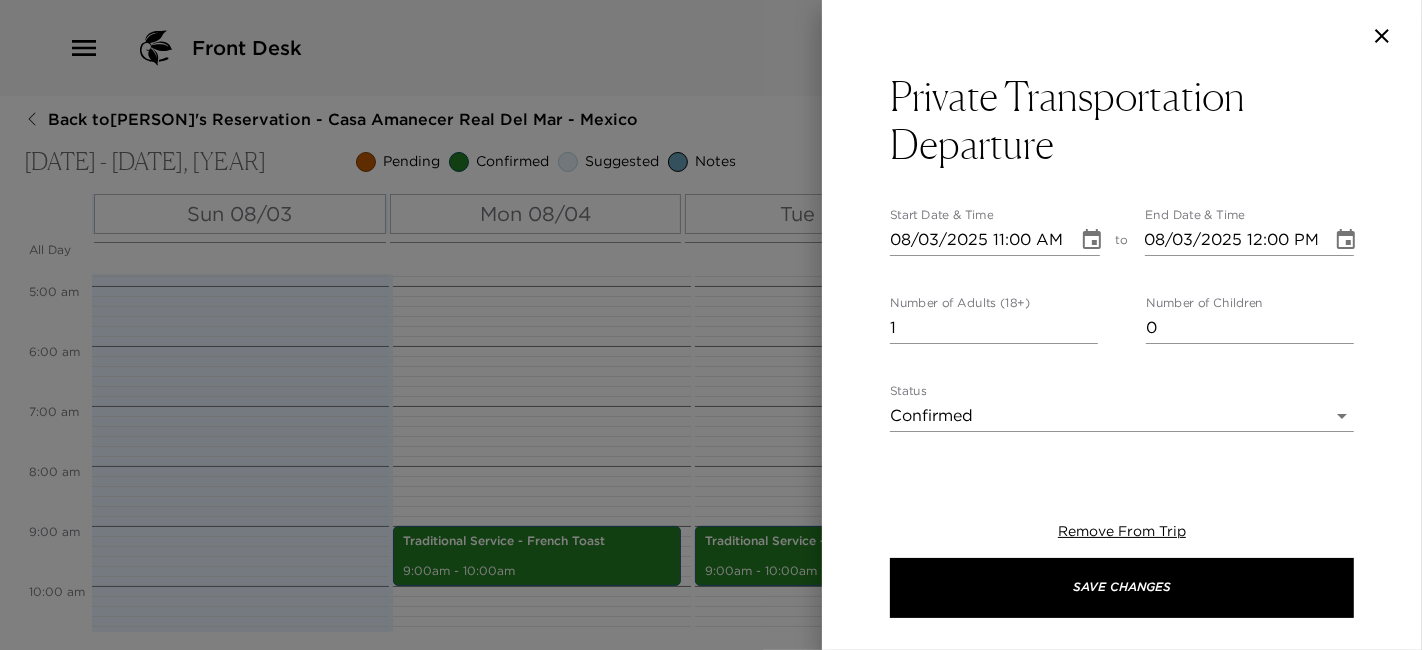 type on "Your private transportation has been confirmed with Bahia Car Service. This departure time should allow adequate time to make your ___ PM flight.
Helpful Hint: Your driver will assist you with your luggage.
Please remember to return all of your house keys to me prior to departing. If keys are lost or not returned a charge will be applied to your final house bill. Please also make sure to check your residence and safes for all phone and computer cords, passports, and other belongings. It has been a pleasure serving you and I hope to see you in Real del Mar again soon!" 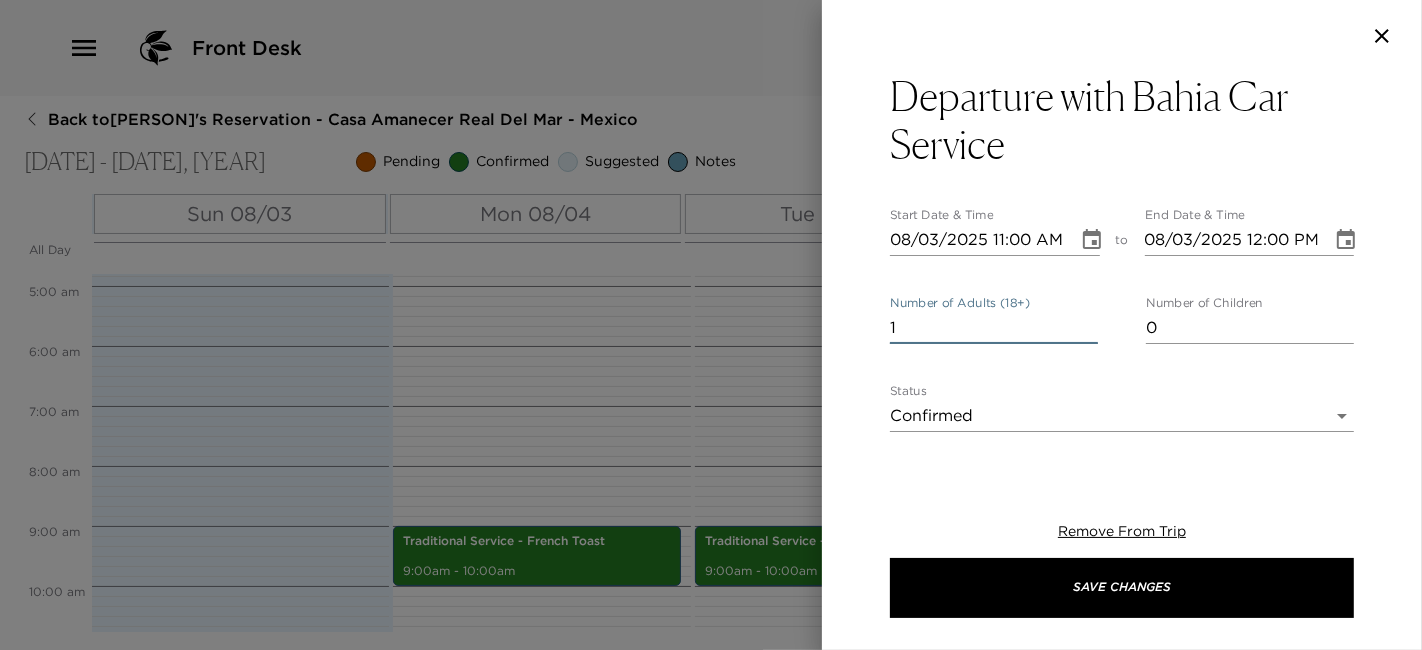 click on "1" at bounding box center [994, 328] 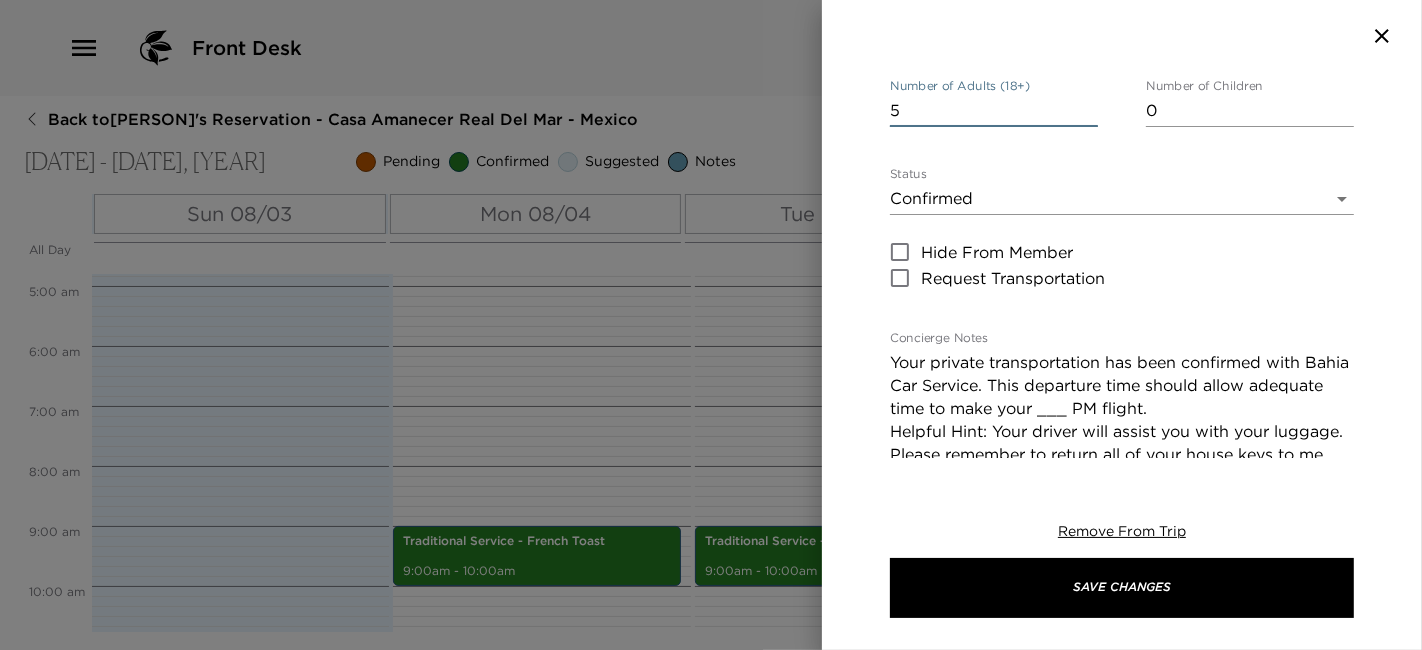 scroll, scrollTop: 219, scrollLeft: 0, axis: vertical 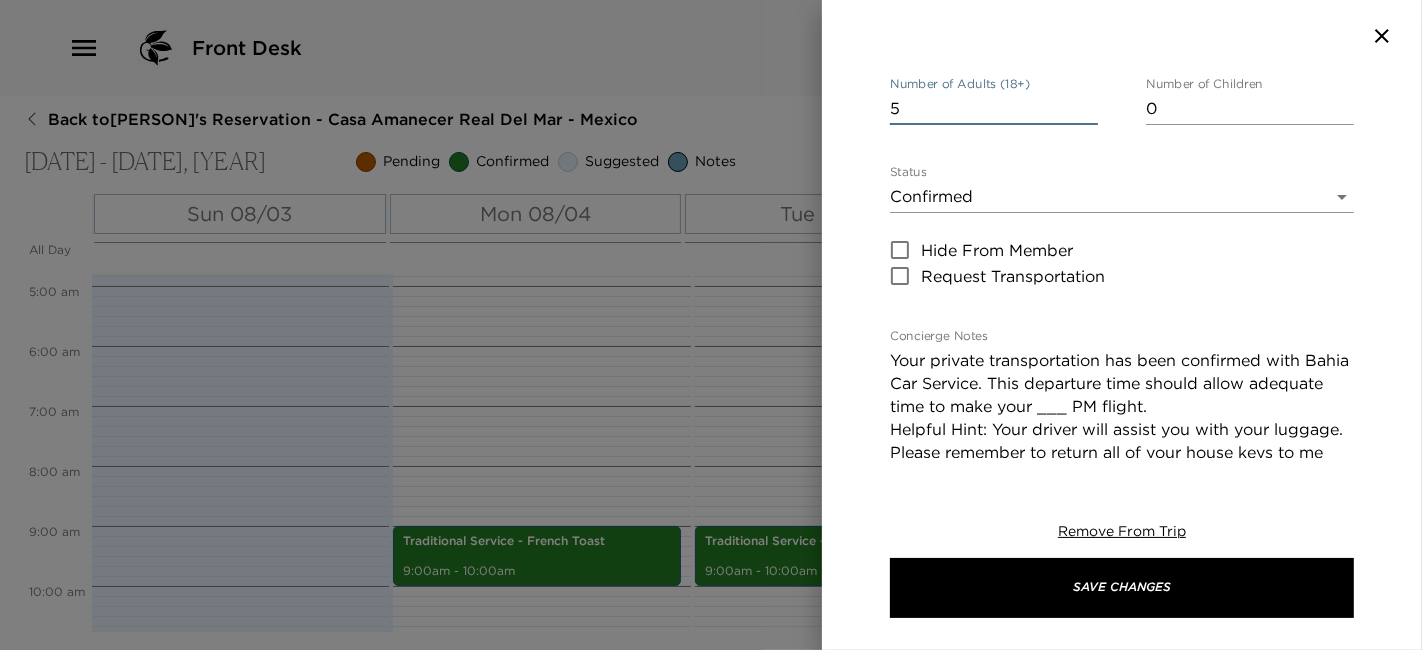 type on "5" 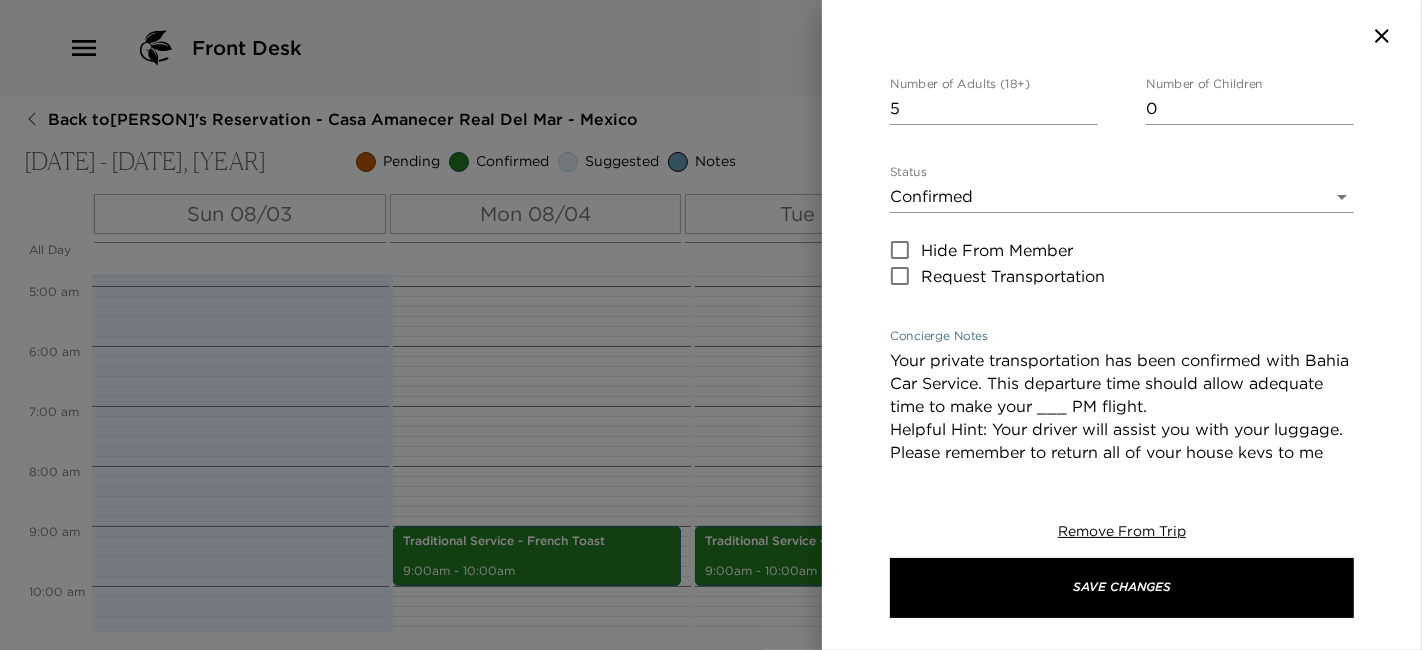 click on "Your private transportation has been confirmed with Bahia Car Service. This departure time should allow adequate time to make your ___ PM flight.
Helpful Hint: Your driver will assist you with your luggage.
Please remember to return all of your house keys to me prior to departing. If keys are lost or not returned a charge will be applied to your final house bill. Please also make sure to check your residence and safes for all phone and computer cords, passports, and other belongings. It has been a pleasure serving you and I hope to see you in Real del Mar again soon!" at bounding box center (1122, 487) 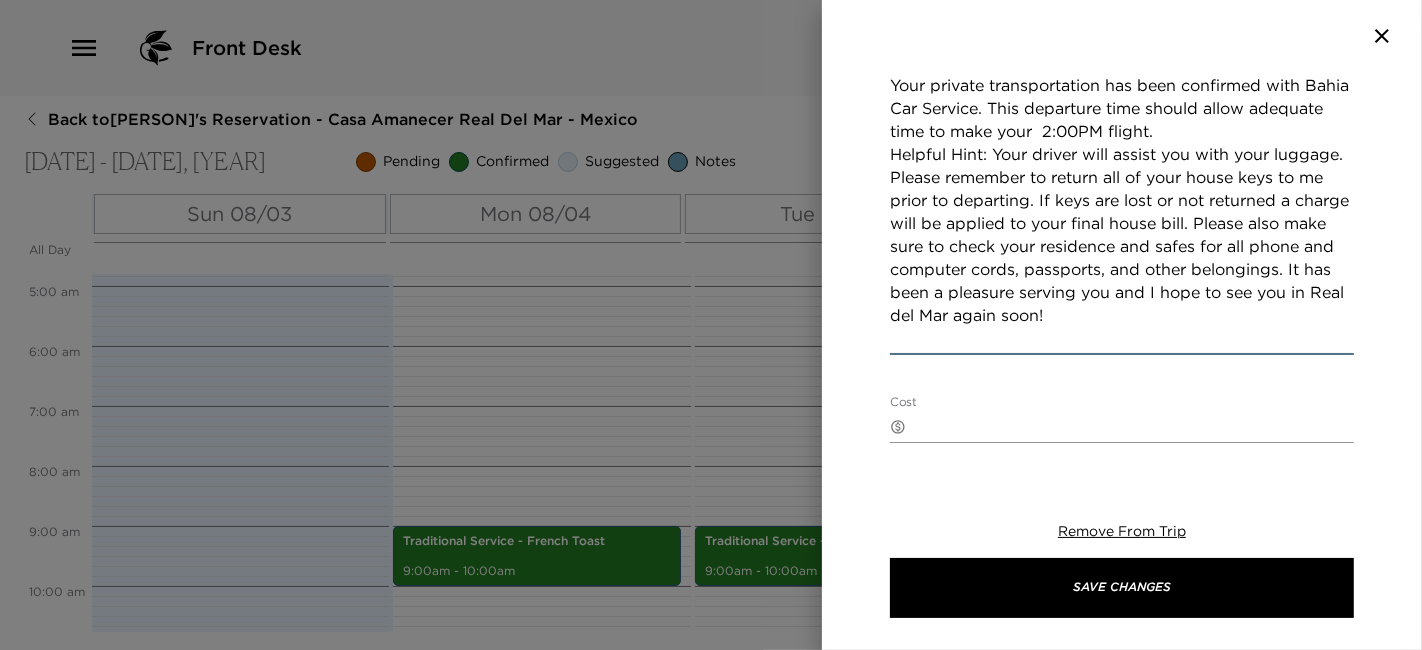 scroll, scrollTop: 496, scrollLeft: 0, axis: vertical 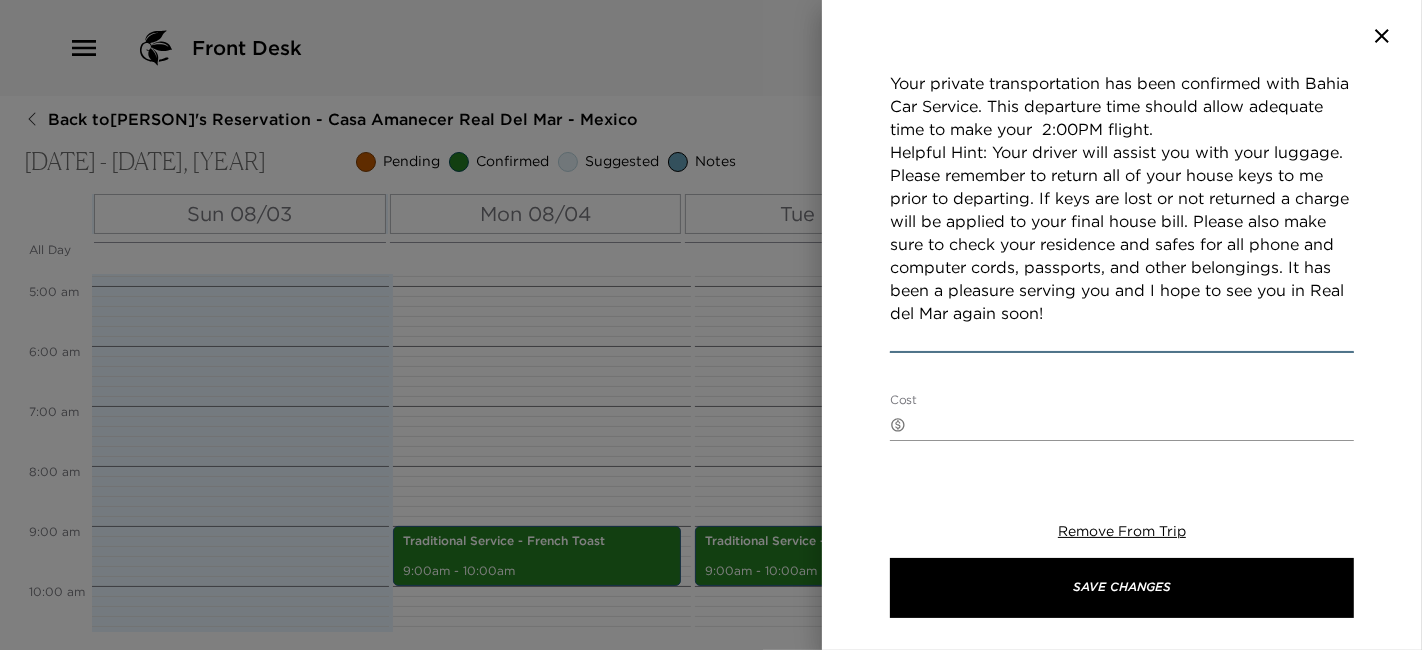 type on "Your private transportation has been confirmed with Bahia Car Service. This departure time should allow adequate time to make your  2:00PM flight.
Helpful Hint: Your driver will assist you with your luggage.
Please remember to return all of your house keys to me prior to departing. If keys are lost or not returned a charge will be applied to your final house bill. Please also make sure to check your residence and safes for all phone and computer cords, passports, and other belongings. It has been a pleasure serving you and I hope to see you in Real del Mar again soon!" 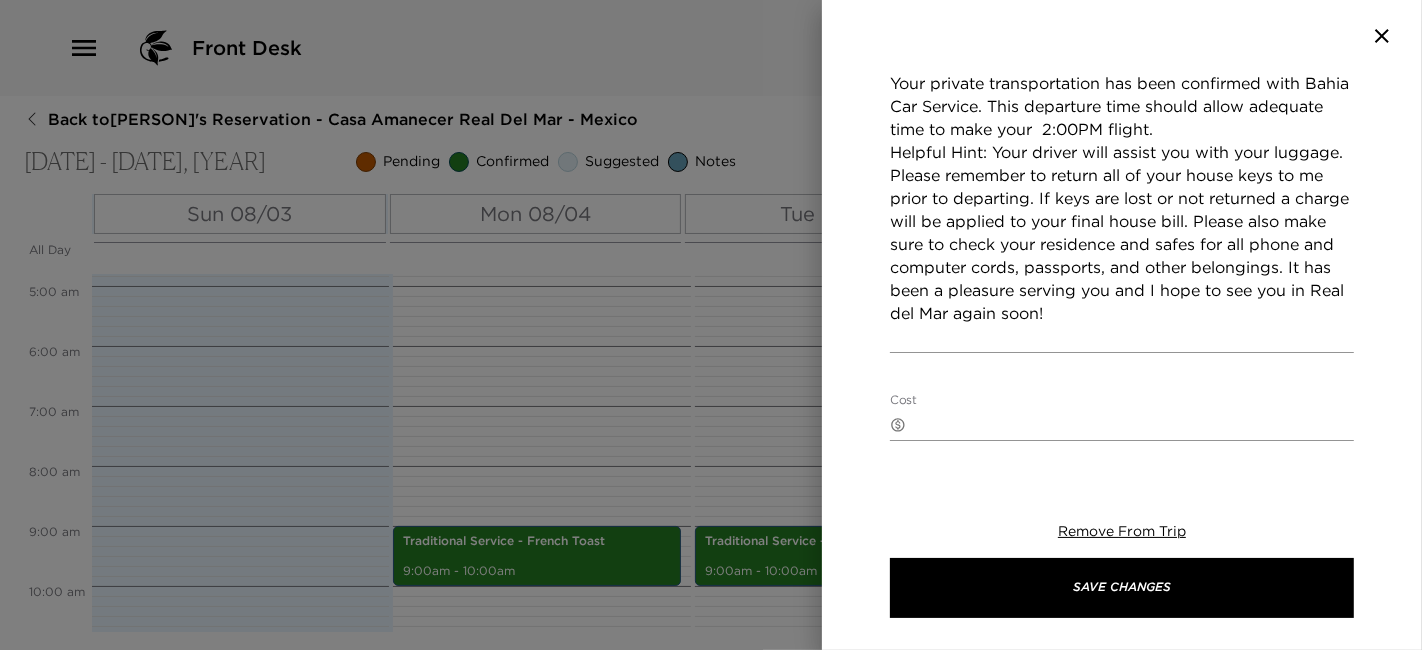 click on "​ x" at bounding box center [1122, 425] 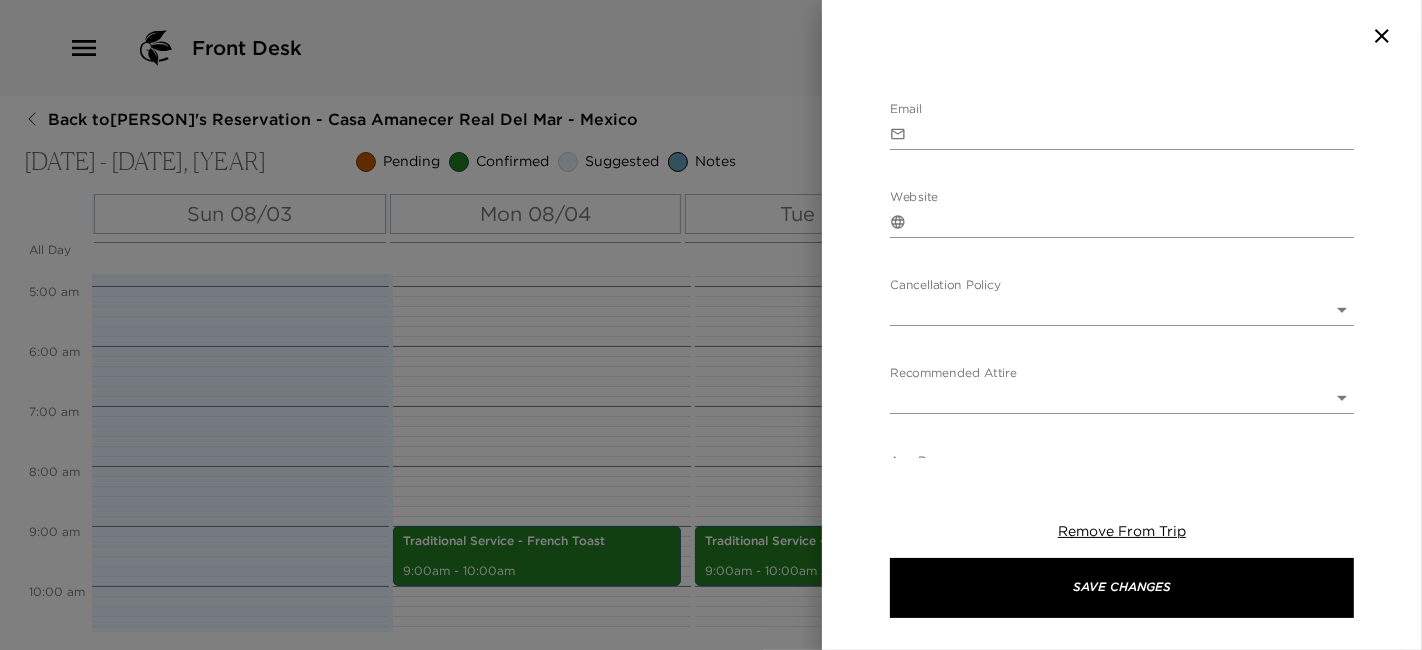 scroll, scrollTop: 1094, scrollLeft: 0, axis: vertical 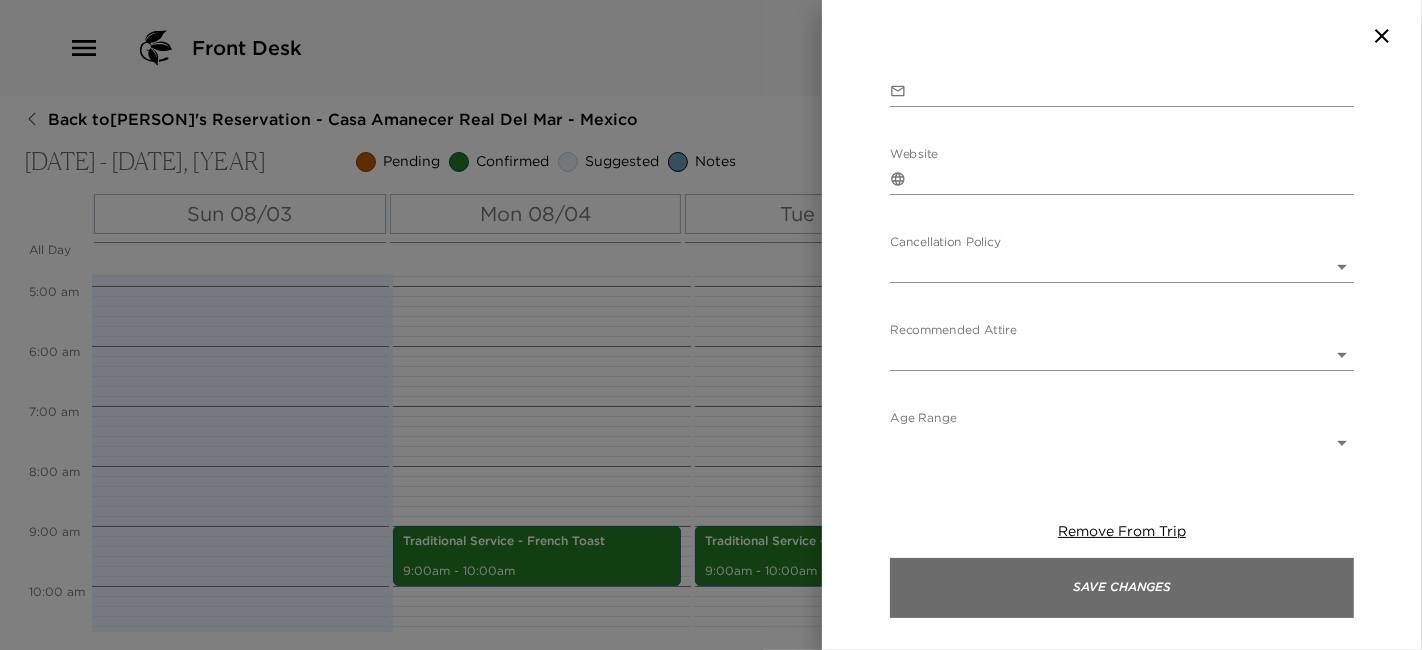 type on "$2.850 mxn" 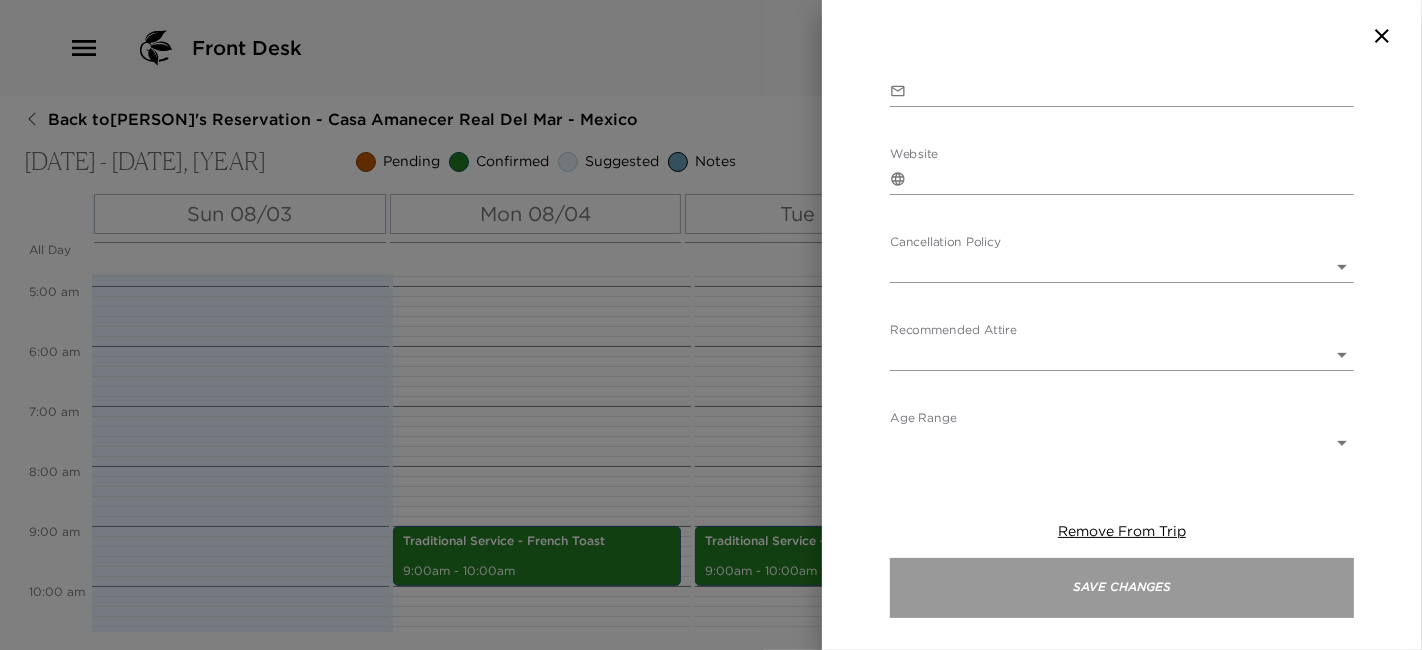 click on "Save Changes" at bounding box center (1122, 588) 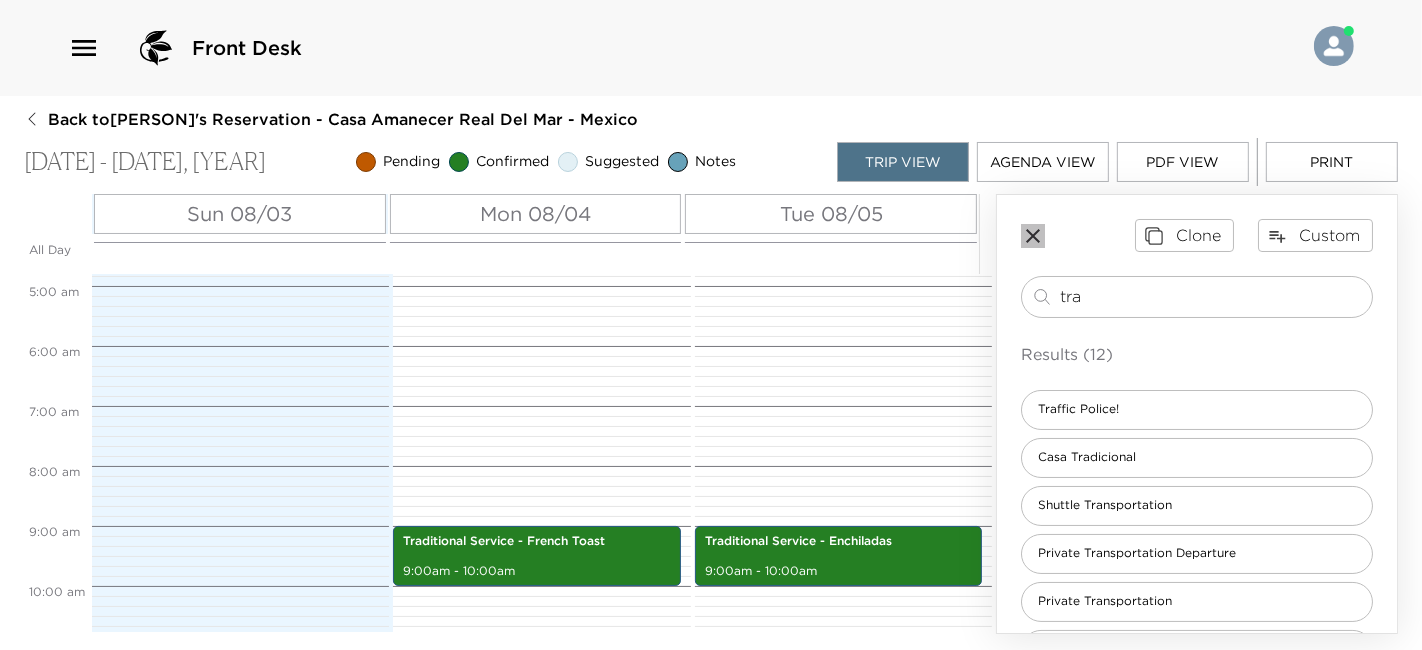 click 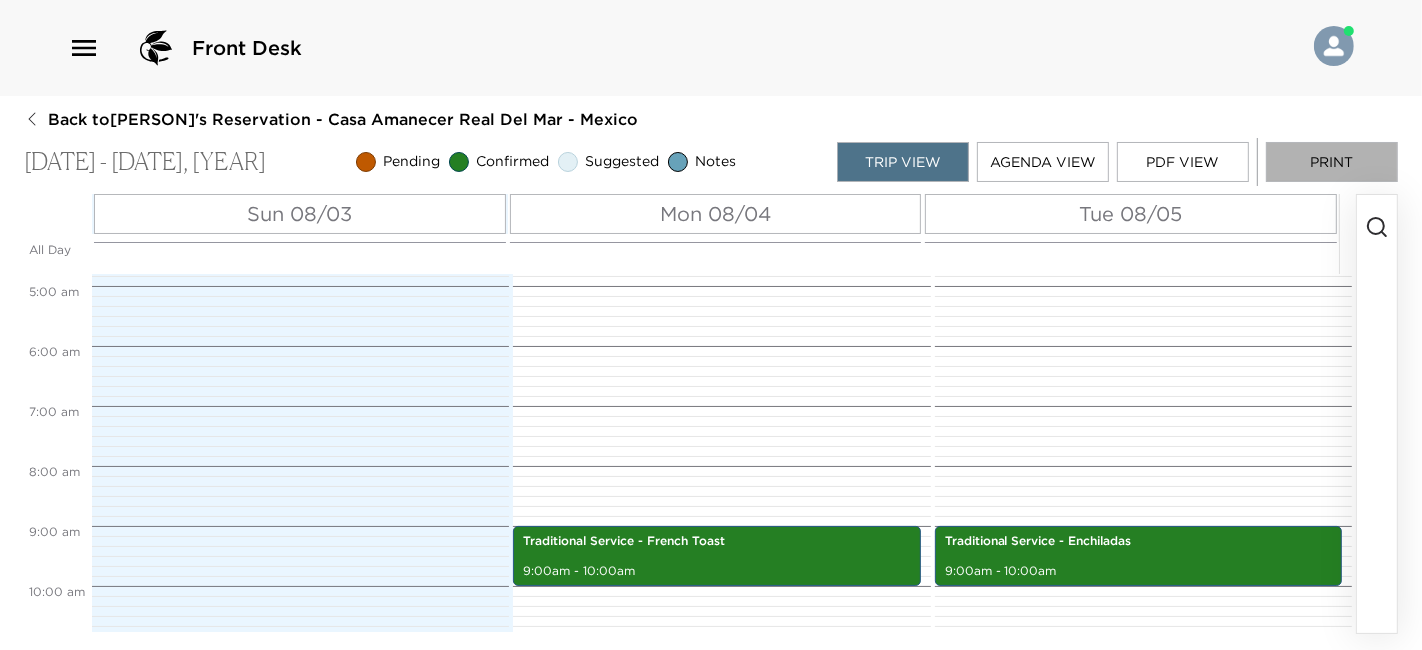 click on "Print" at bounding box center (1332, 162) 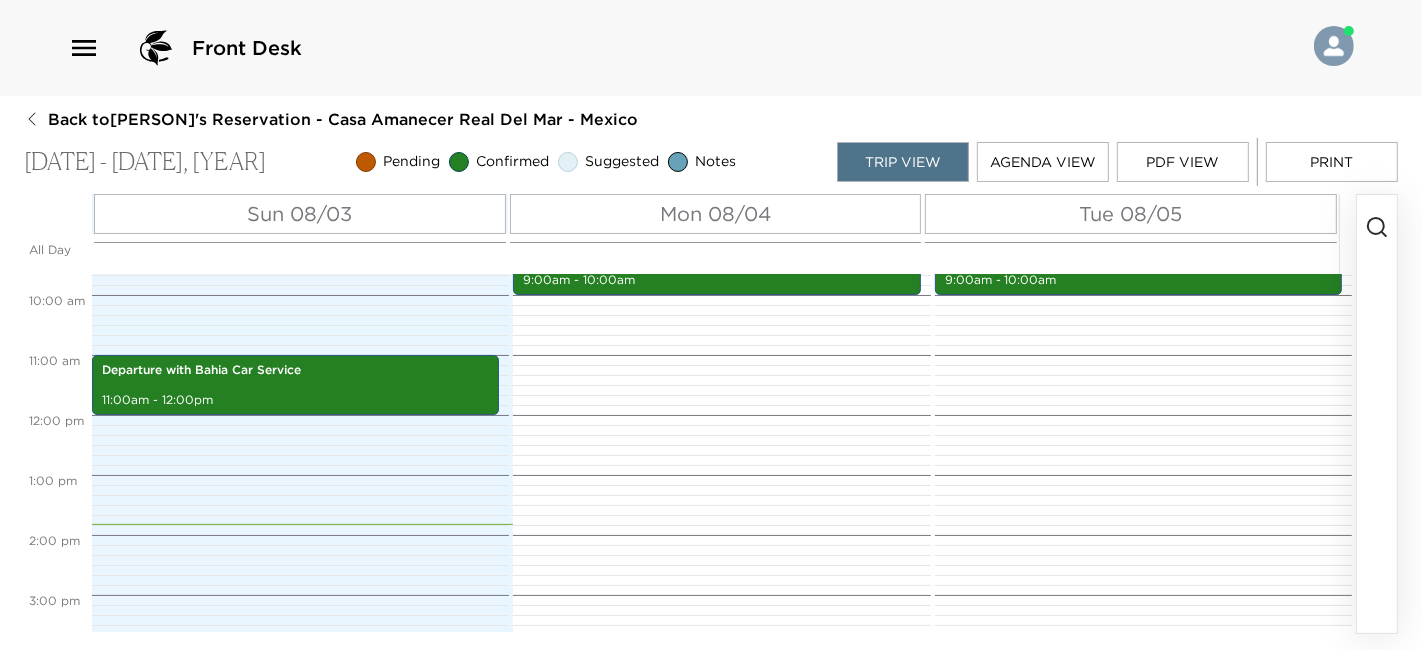scroll, scrollTop: 580, scrollLeft: 0, axis: vertical 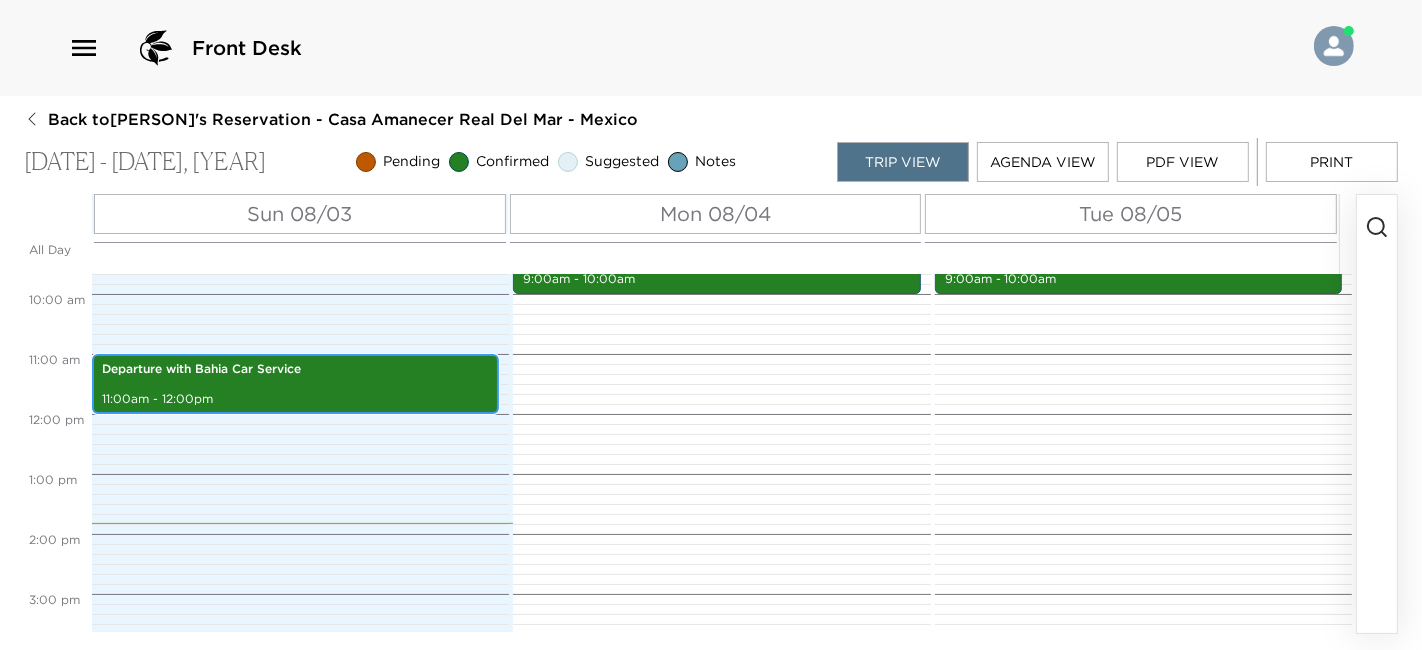 click on "Departure with Bahia Car Service 11:00am - 12:00pm" at bounding box center [295, 384] 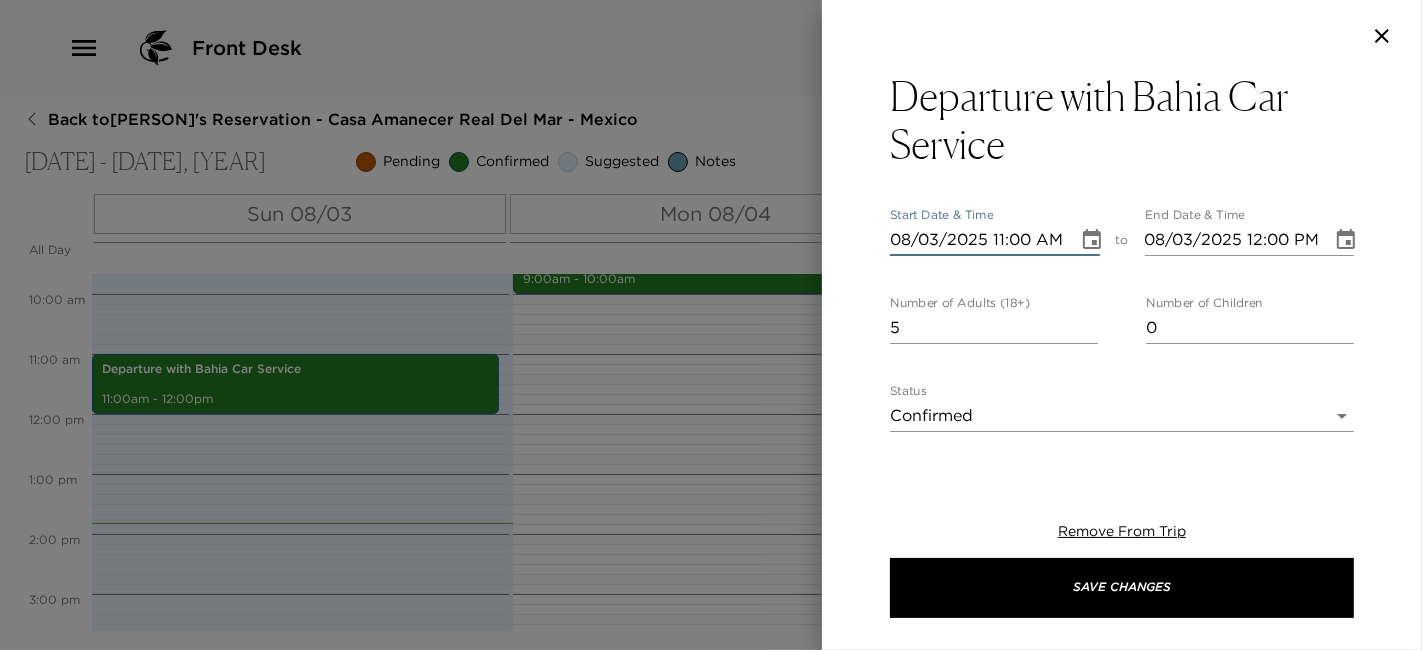 click on "08/03/2025 11:00 AM" at bounding box center [977, 240] 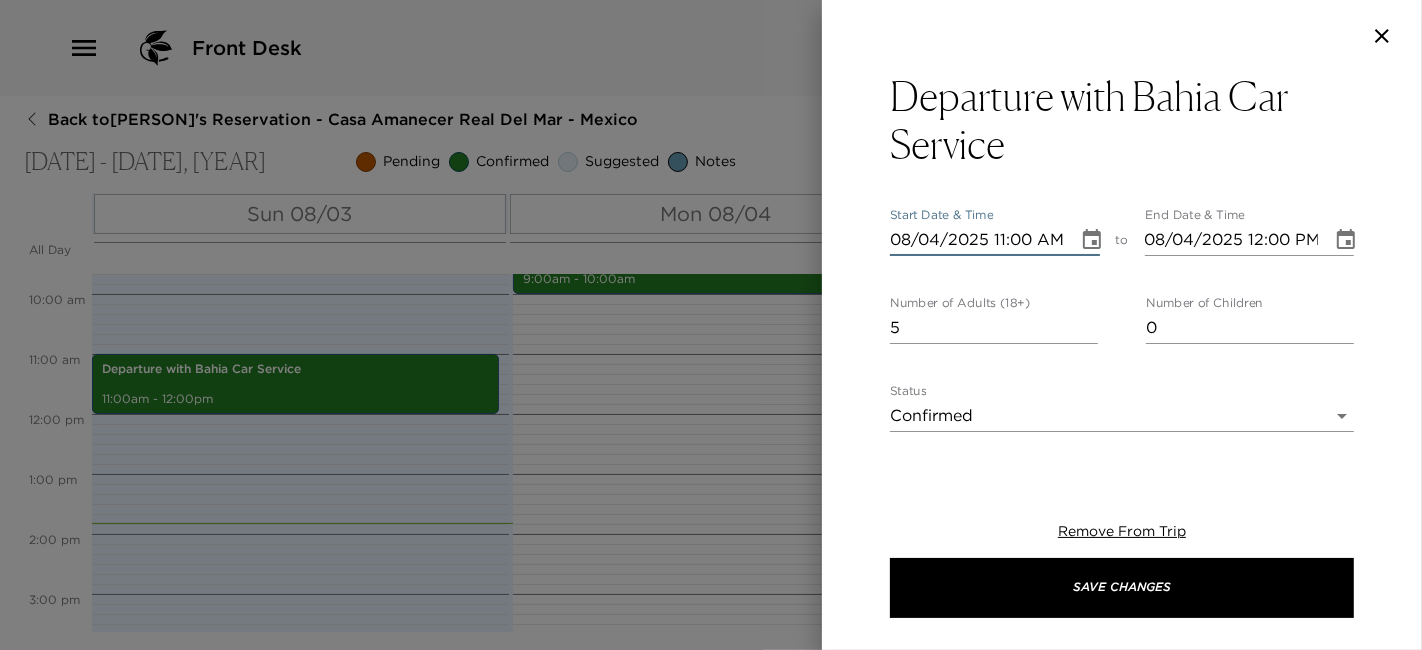 type on "08/05/2025 11:00 AM" 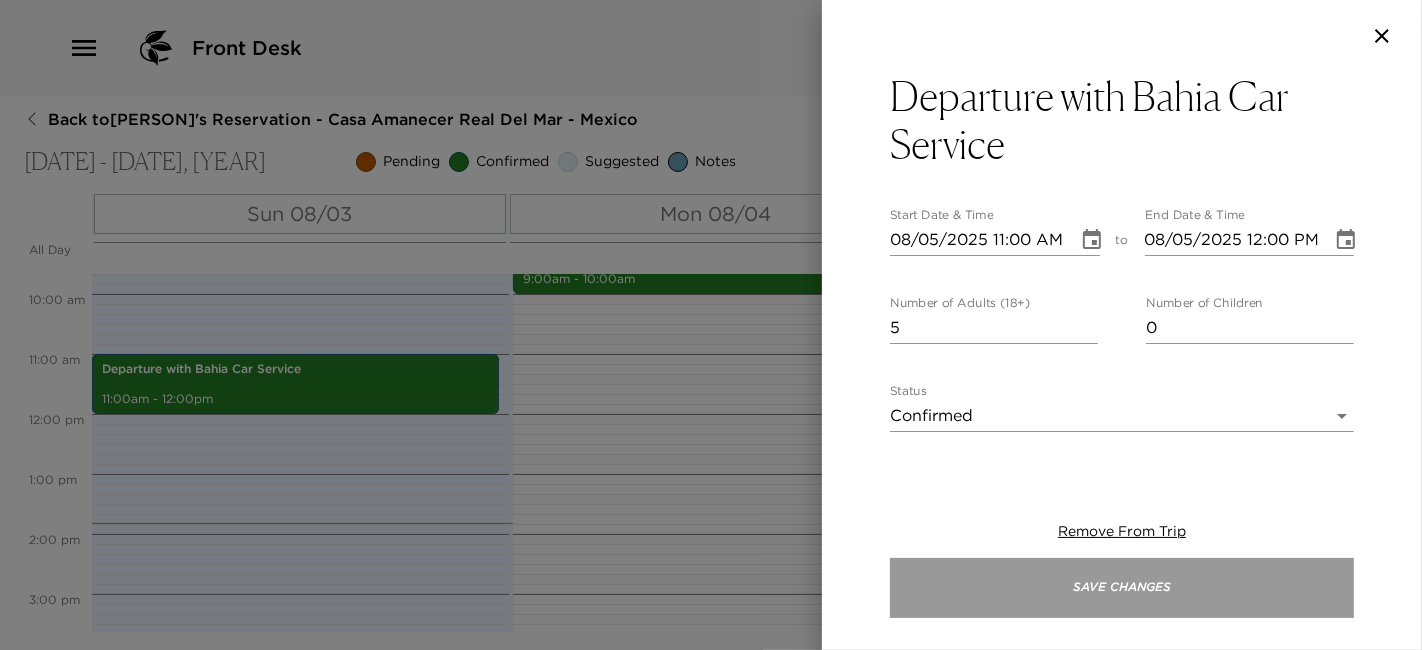 click on "Save Changes" at bounding box center (1122, 588) 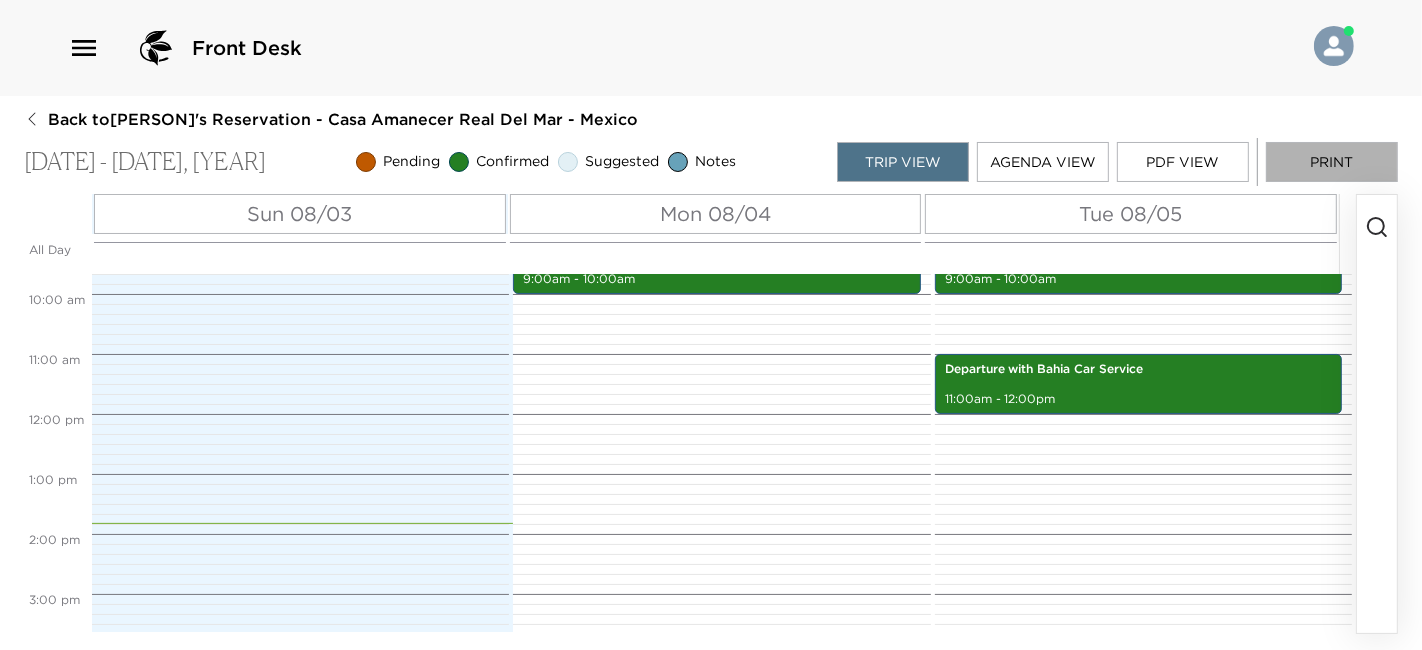 click on "Print" at bounding box center [1332, 162] 